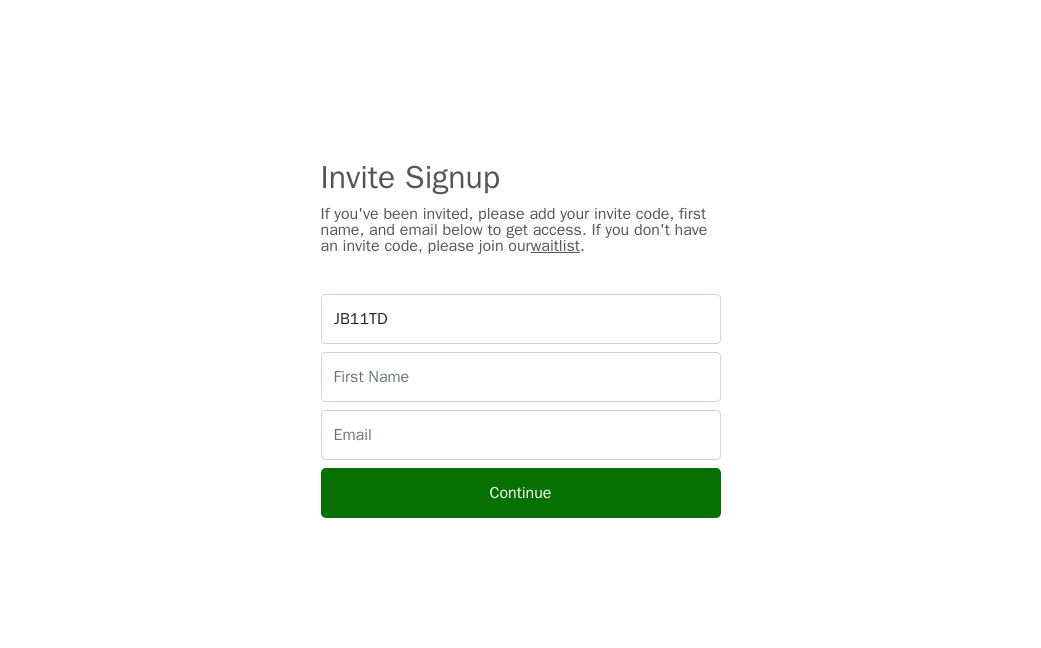 scroll, scrollTop: 0, scrollLeft: 0, axis: both 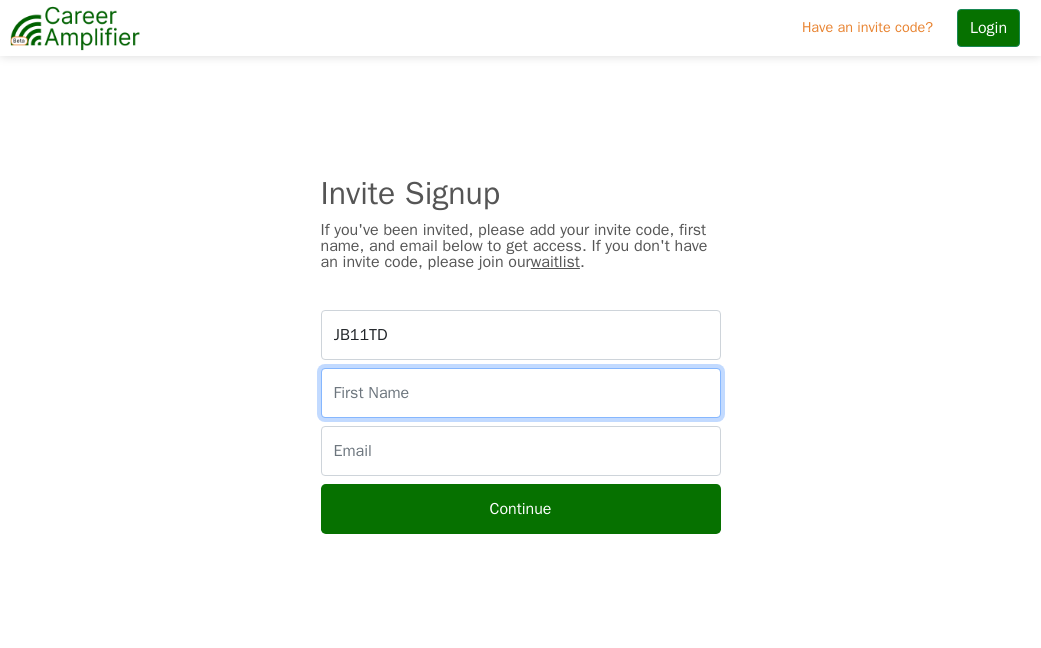 click at bounding box center [521, 393] 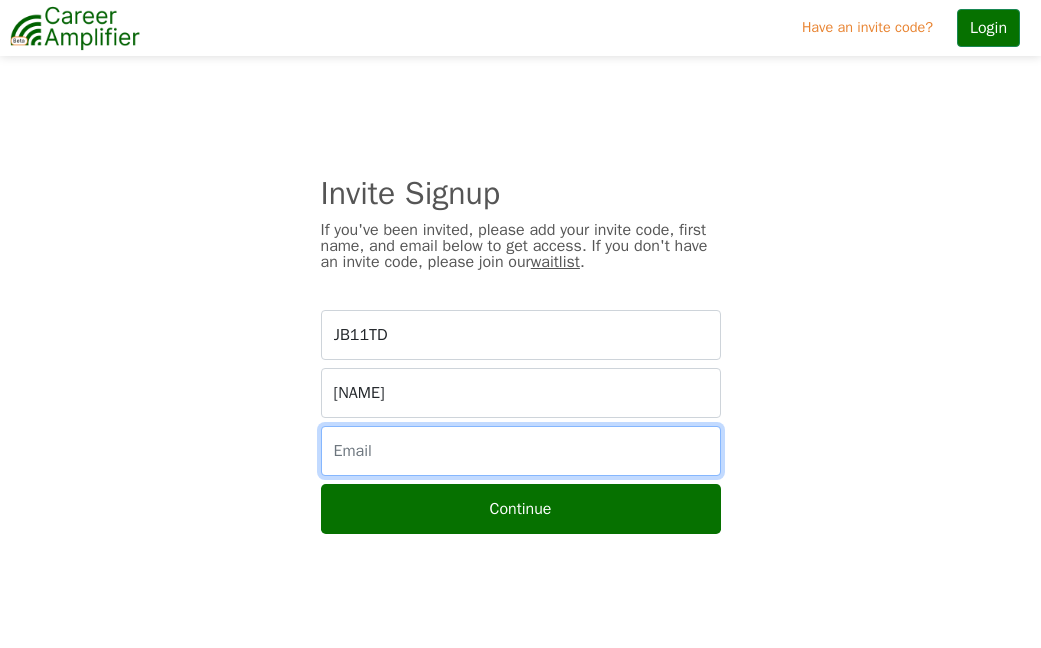 click at bounding box center (521, 451) 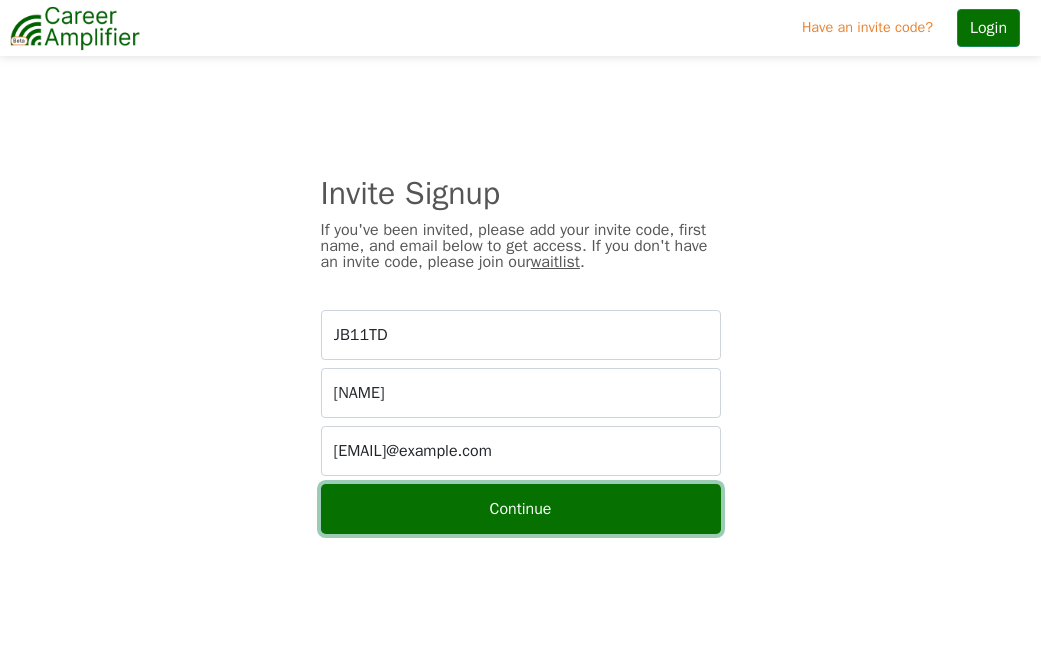 click on "Continue" at bounding box center (521, 509) 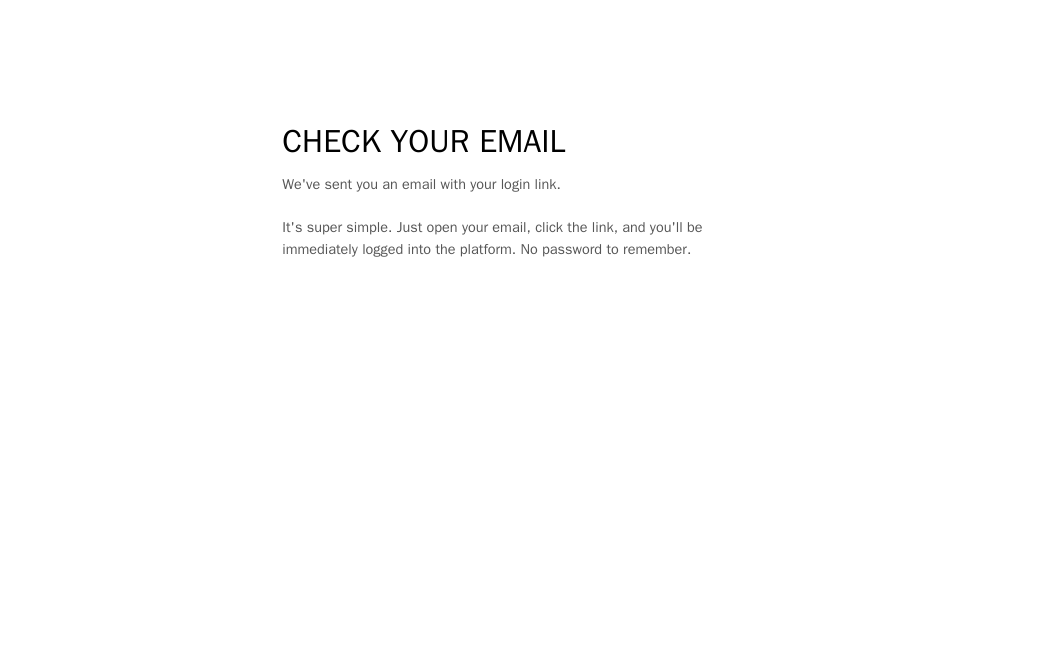 scroll, scrollTop: 0, scrollLeft: 0, axis: both 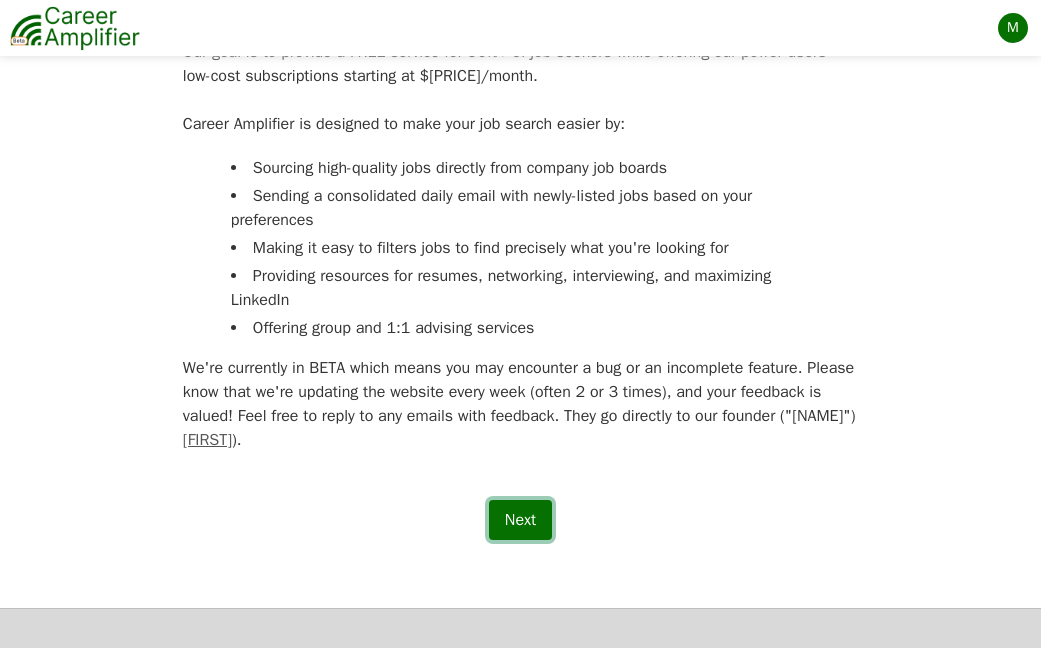 click on "Next" at bounding box center (520, 520) 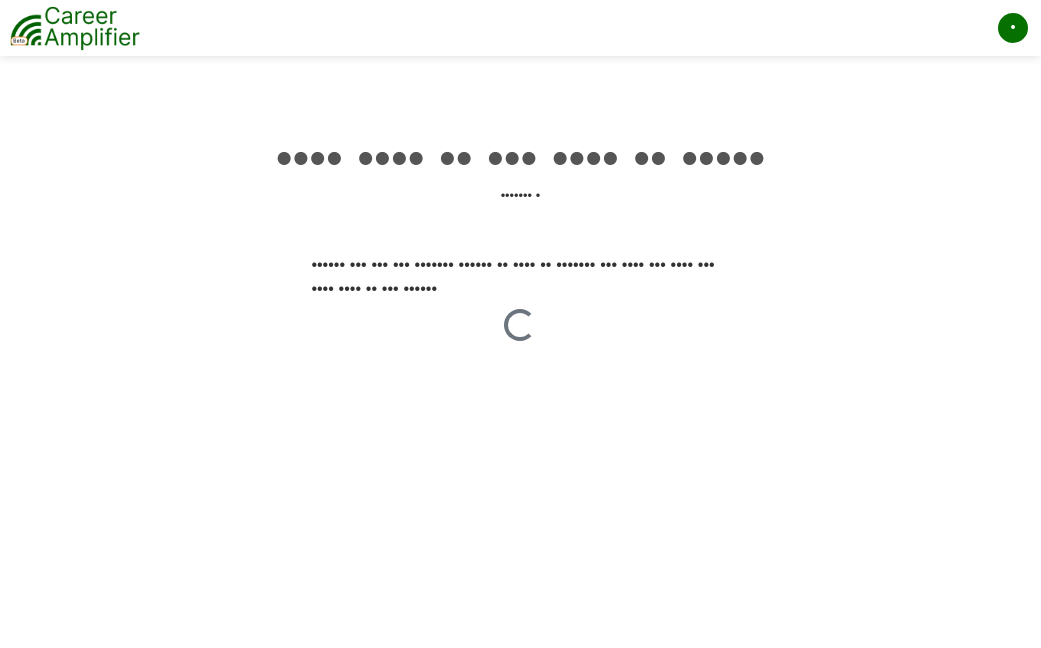 scroll, scrollTop: 0, scrollLeft: 0, axis: both 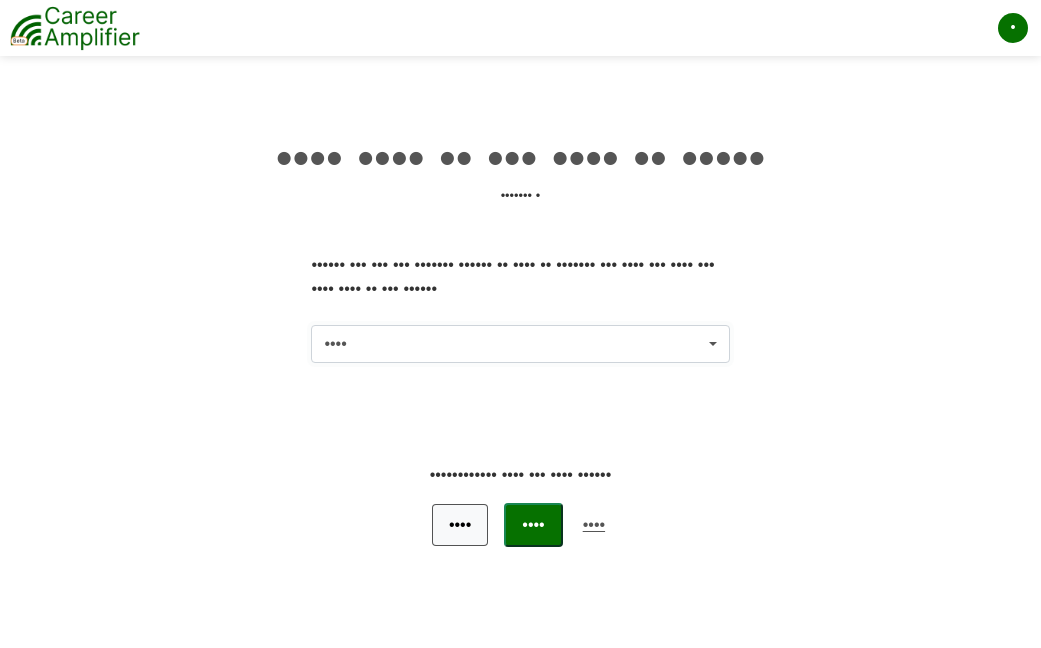 click on "••••" at bounding box center (520, 344) 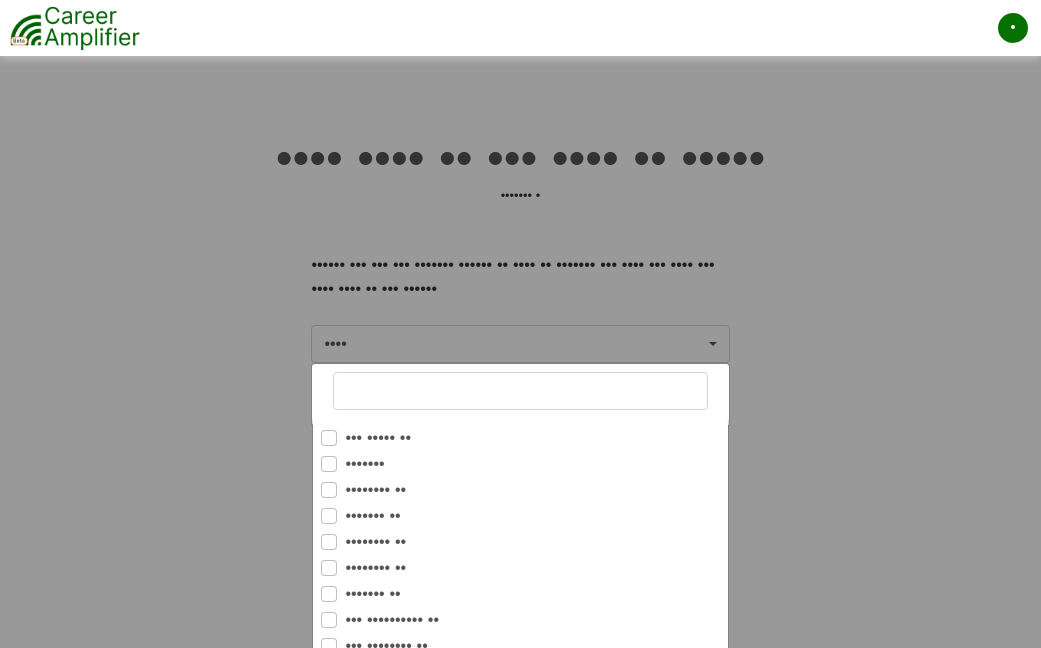 click on "••••••• ••" at bounding box center [372, 594] 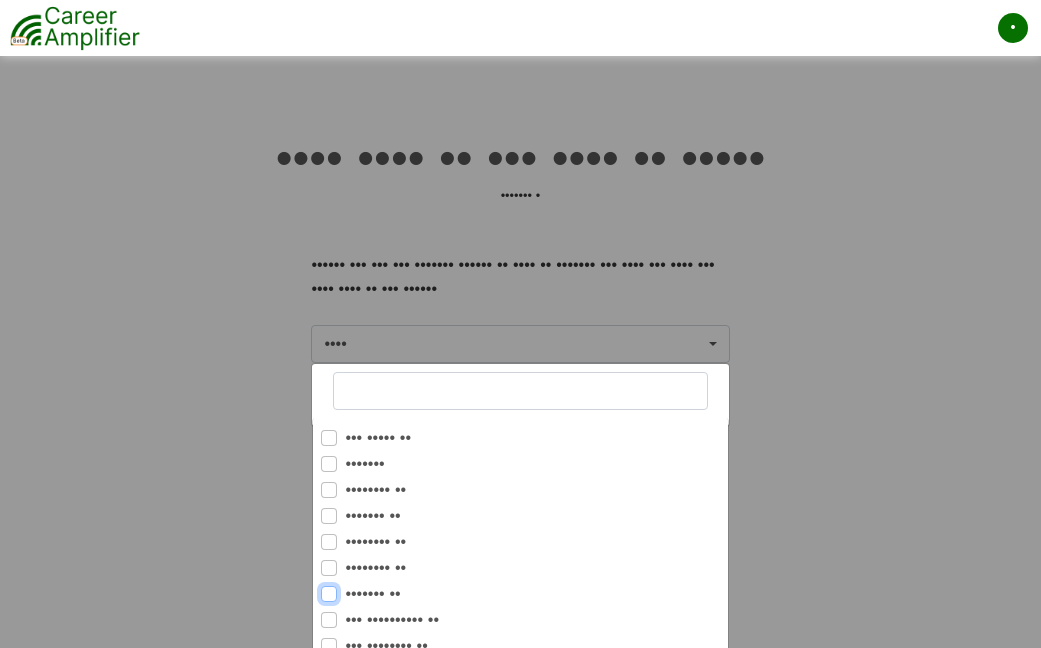 click on "••••••• ••" at bounding box center (329, 594) 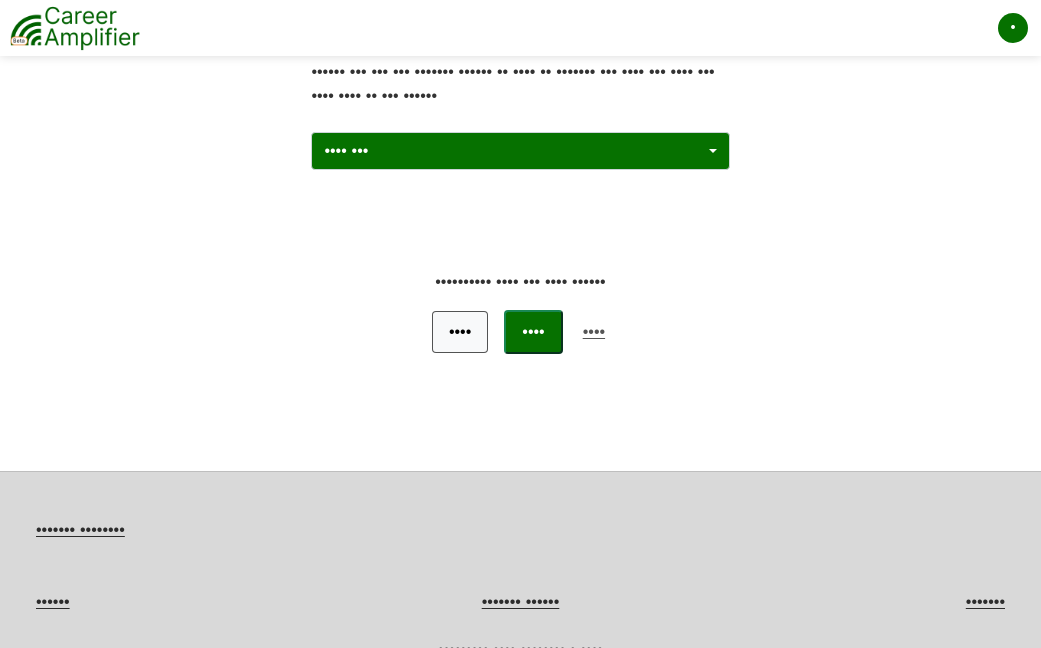scroll, scrollTop: 207, scrollLeft: 0, axis: vertical 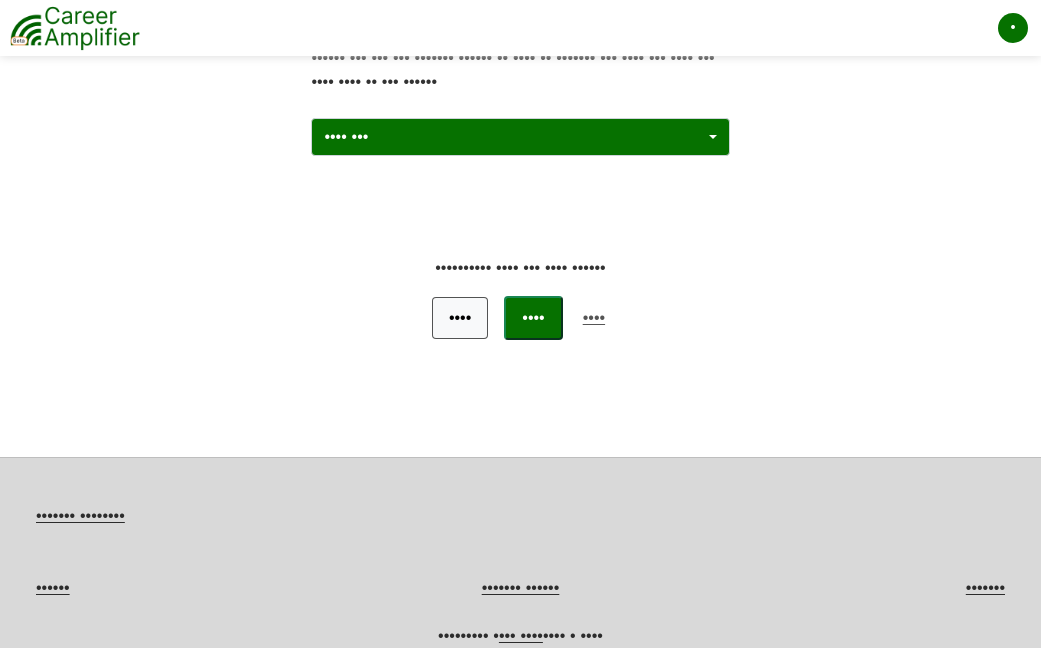 click on "•••• •••• •• ••• •••• •• ••••• ••••  •  •• • •••••• ••• ••• ••• ••••••• •••••• •• •••• •• ••••••• ••• •••• ••• •••• ••• •••• •••• •• ••• •••••• ••••    ••• •••••••• ••• ••••••• •• ••• ••••• •• •••••••  •••••••• •• ••••••• •• •••••••• •• •••••••• •• ••• •••••••••• •• ••• •••••••• •• ••••••• •• •••••••••• •• ••••••• •• ••••••••••••• •• •••••••• •• ••••••••• •• ••• •••••• •• •••••••• •• ••• •••••••• •• ••• •••••• •• •••••• •• ••••••• •• ••••••••••••• •• •••••••••• •• ••• ••••• •• ••••••••••• •• ••• •••••••• •• •••••••• •• •••••• •• •••••••••• •• ••••••••••••• •• ••••••••••• •• •••••••• ••••• •• ••••••••••• •• •••••••••• •• •••••••••• •• ••••••••••• •• •••••••• •• •••••• •• ••••••••••• •• •••••• ••••• •• ••••• •••••••• •• ••••••• •• •••••••••• •• •••• •••••• •• •••••••• •• ••••••••••• •• •••• •••• ••••• •• •••••••••••• •• •••••••••• •• ••• •••• ••••• •• ••••••• •• ••••••••• •• •••••• ••••• •• ••••••••••• •• ••• •••••• •• ••••• •••••• •• ••••••••• •• ••••••• •• ••••••••• •• ••••••••• •• ••••••  ••••• ••••••• ••" at bounding box center [520, 108] 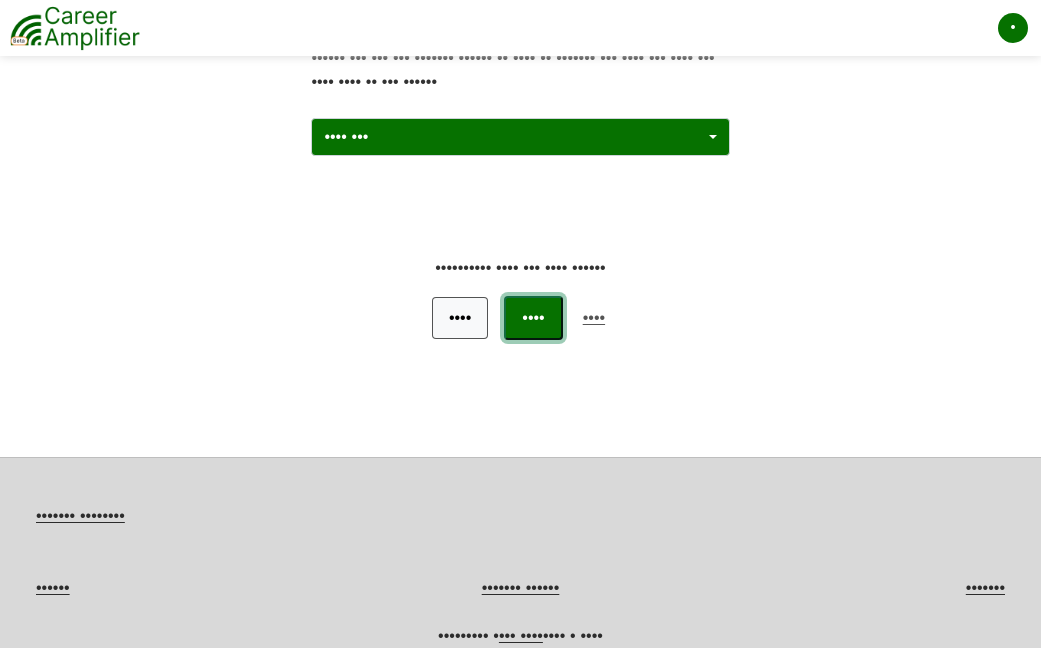 click on "••••" at bounding box center (533, 318) 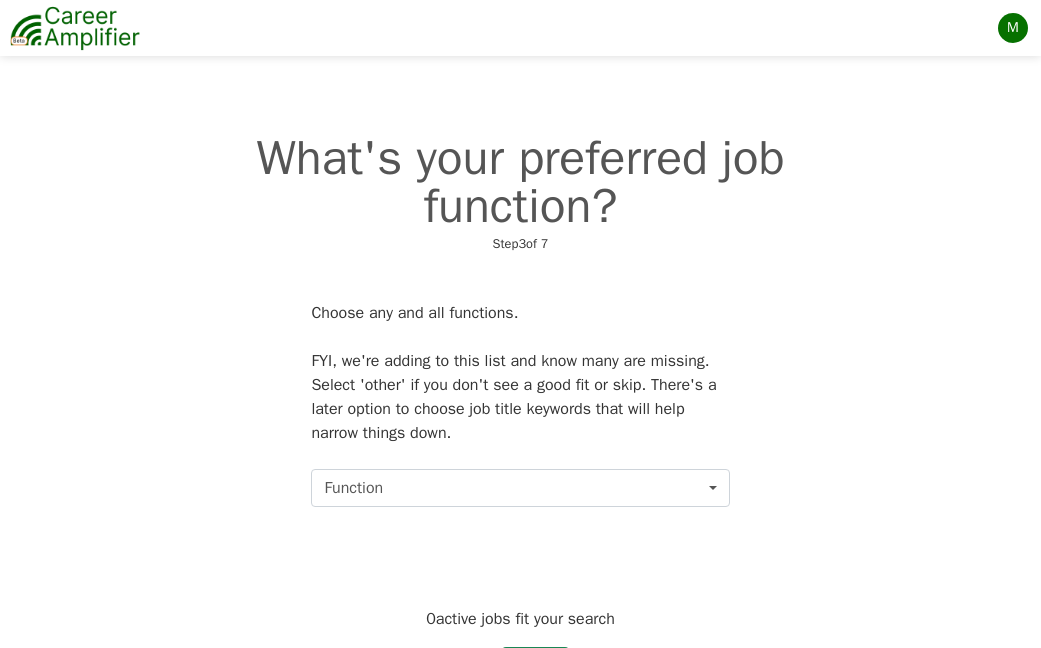 scroll, scrollTop: 0, scrollLeft: 0, axis: both 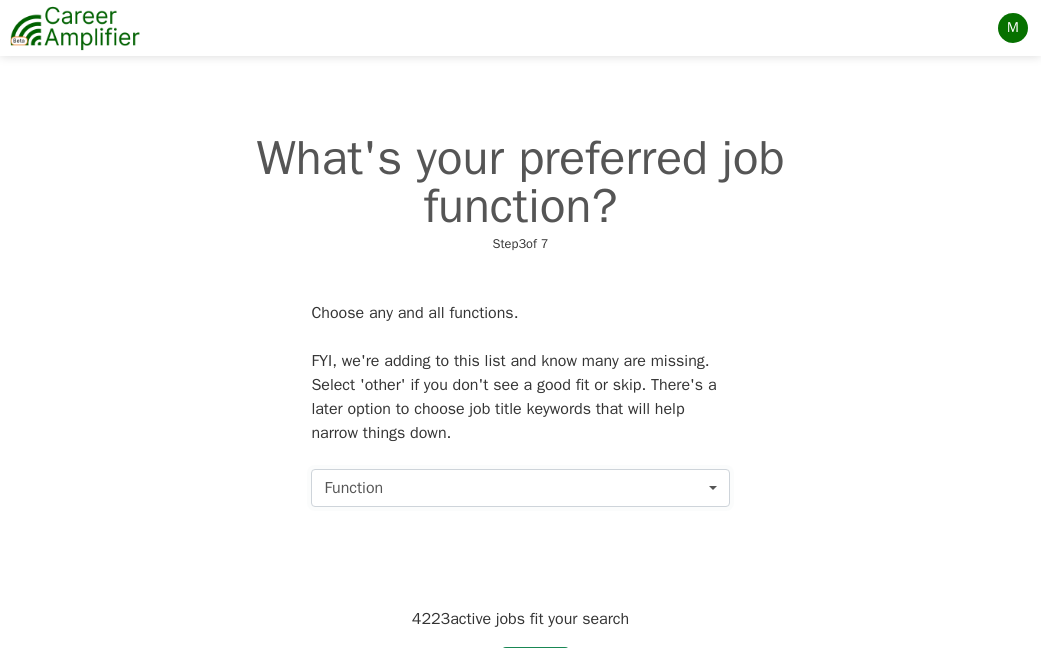 click on "Function" at bounding box center [520, 488] 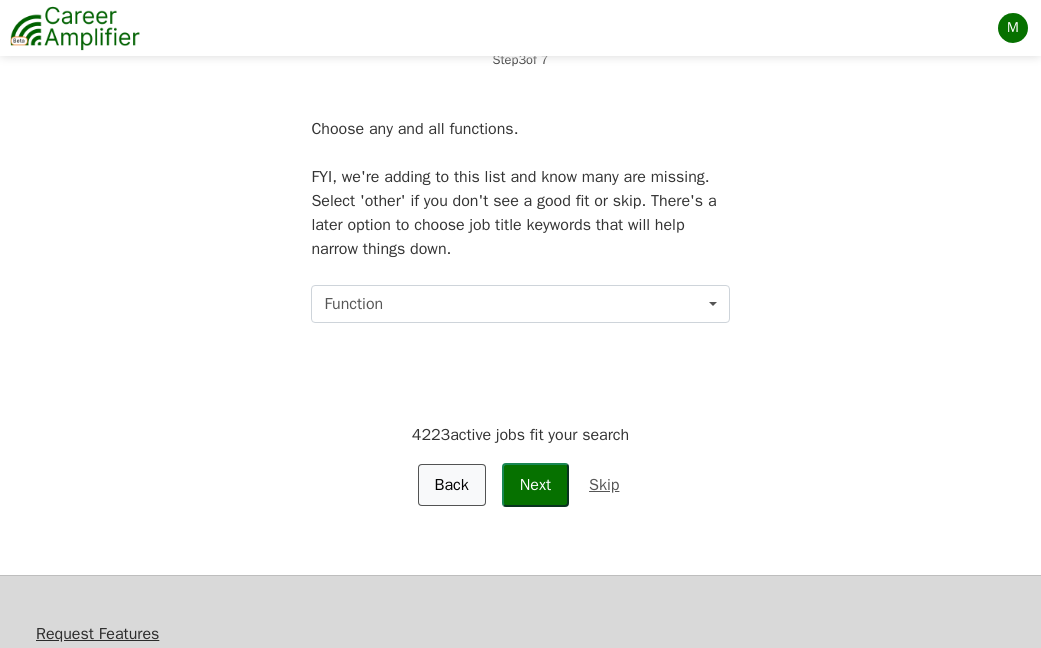scroll, scrollTop: 185, scrollLeft: 0, axis: vertical 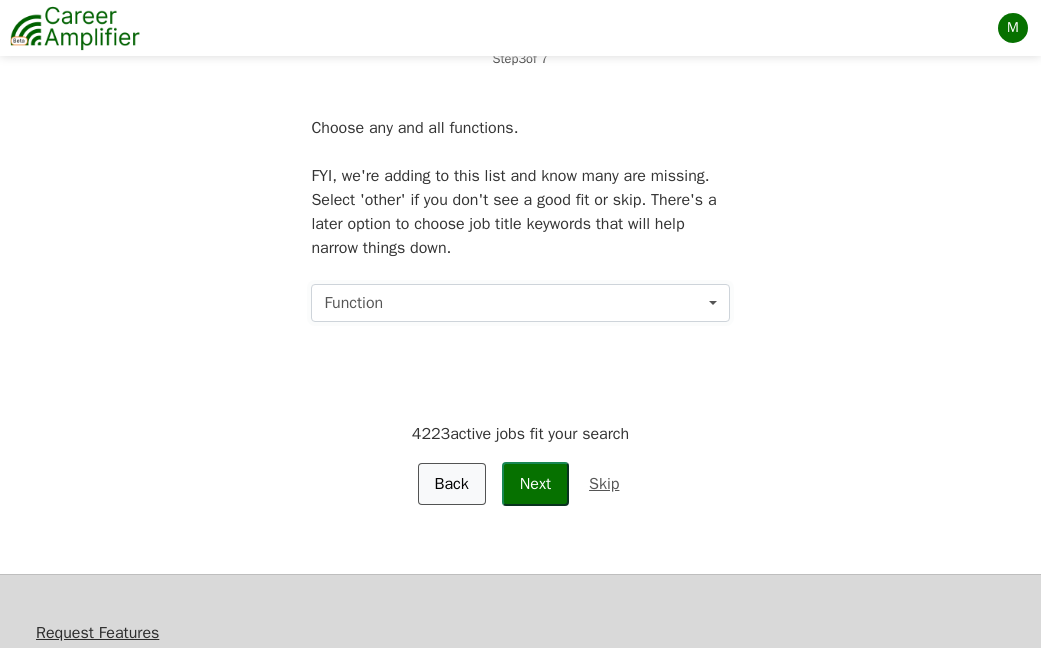 click on "Function" at bounding box center [520, 303] 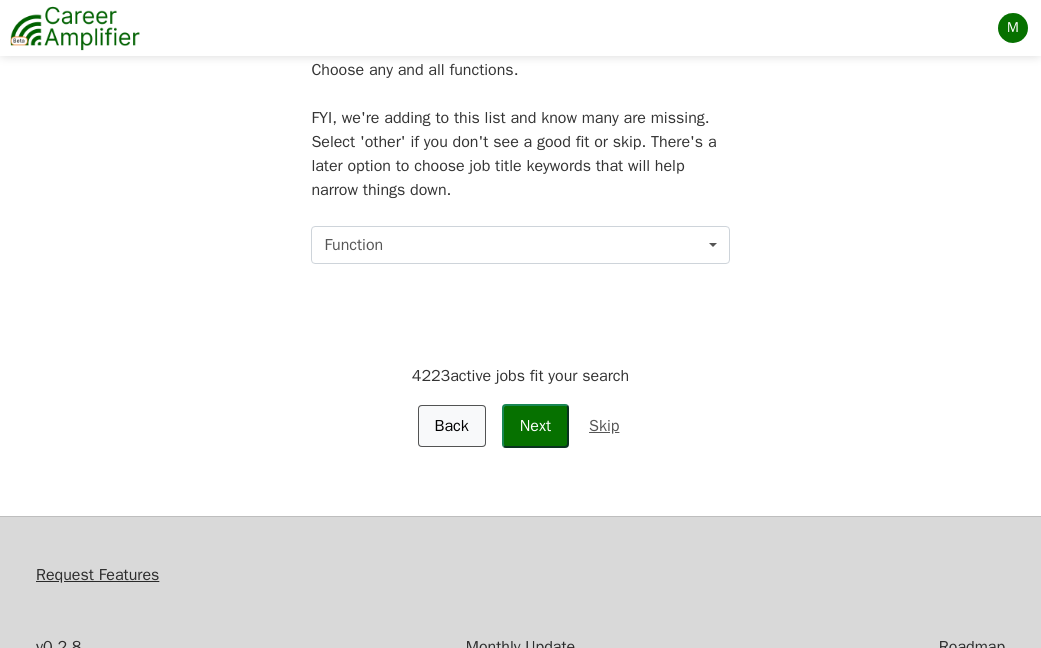 scroll, scrollTop: 295, scrollLeft: 0, axis: vertical 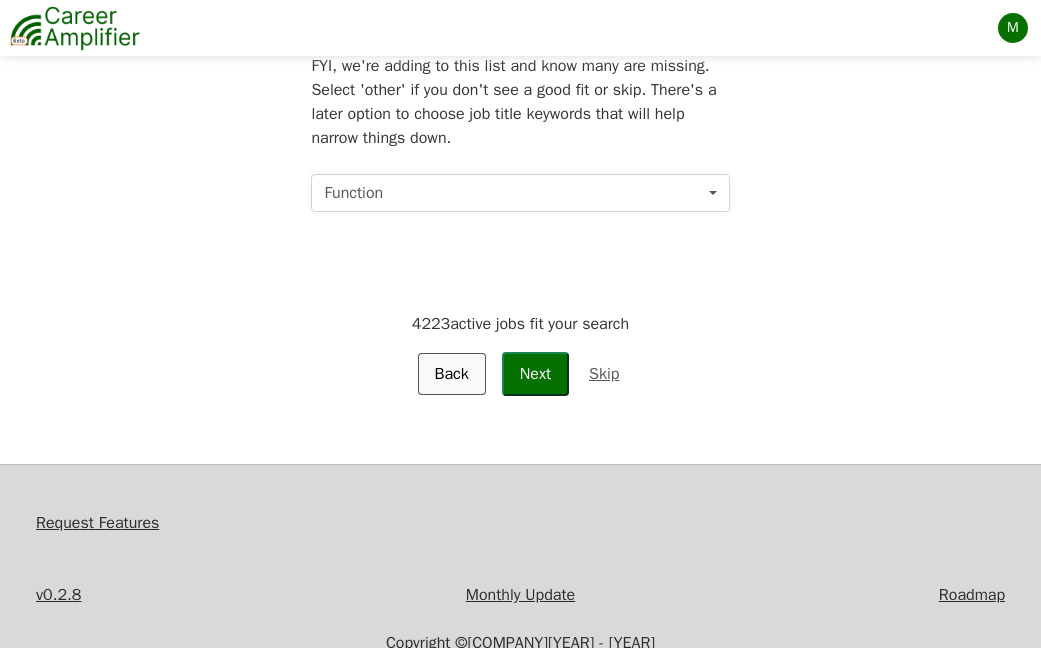 click on "Function" at bounding box center (520, 193) 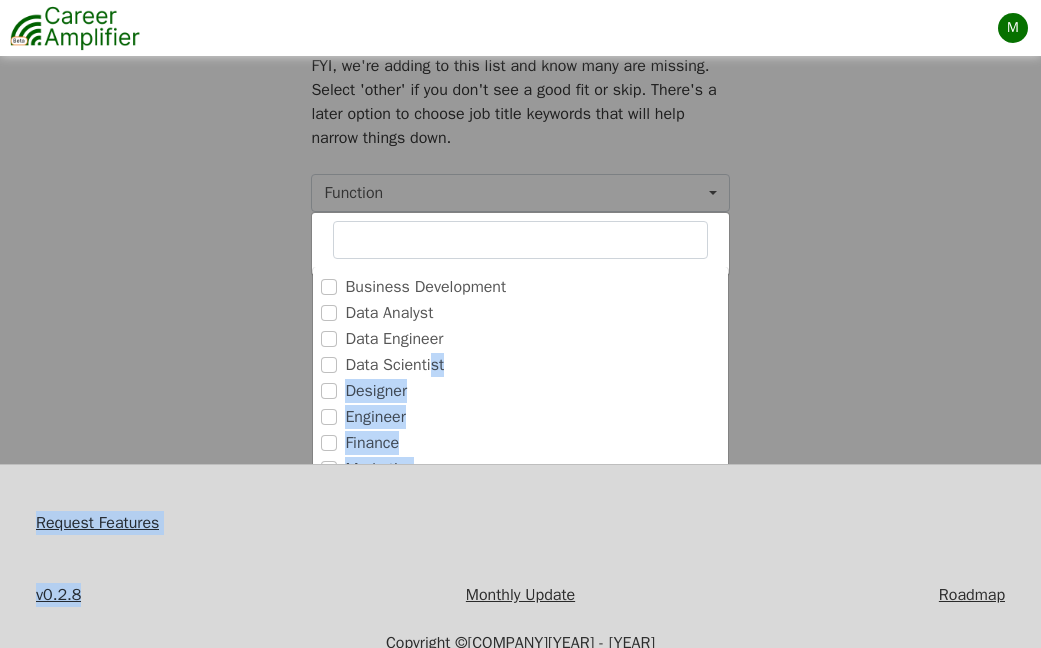 drag, startPoint x: 431, startPoint y: 360, endPoint x: 439, endPoint y: 568, distance: 208.1538 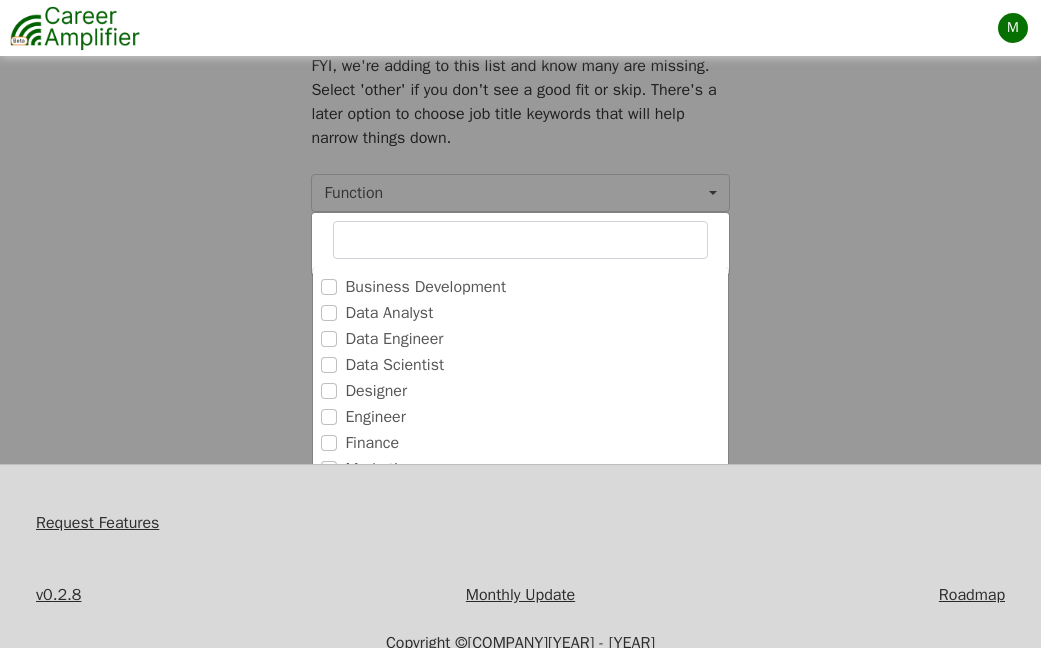 click on "Data Engineer" at bounding box center (520, 287) 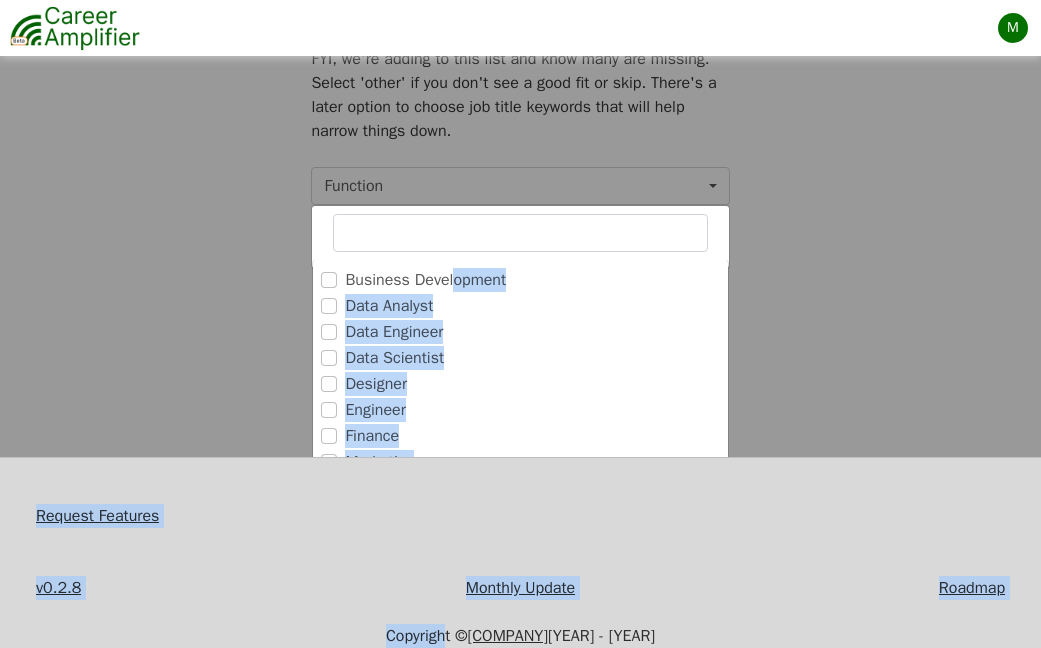scroll, scrollTop: 307, scrollLeft: 0, axis: vertical 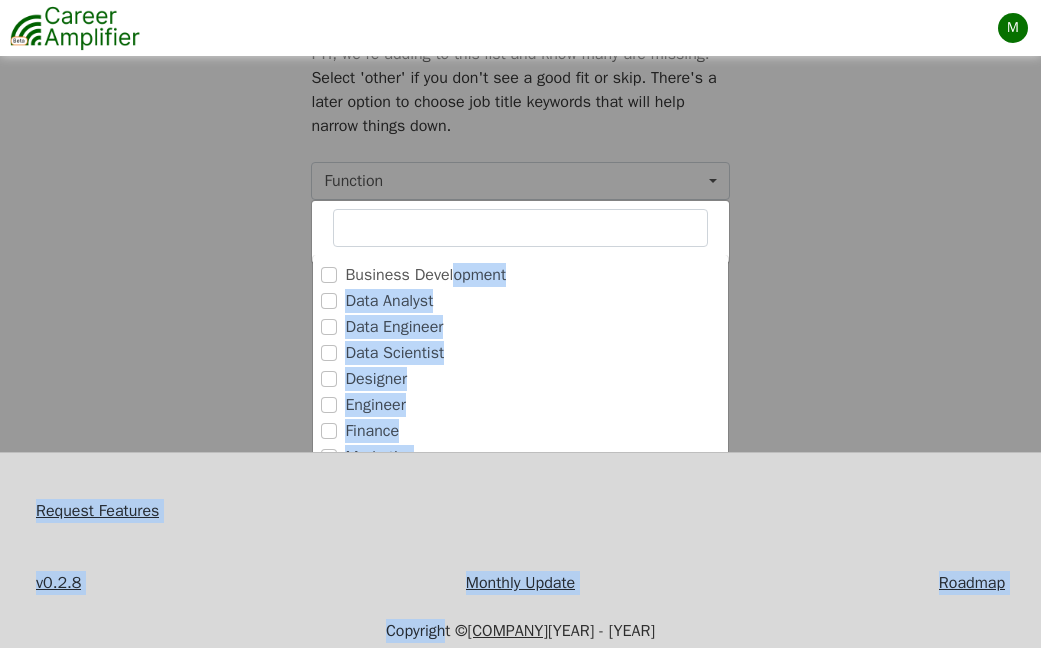 drag, startPoint x: 455, startPoint y: 285, endPoint x: 459, endPoint y: 525, distance: 240.03333 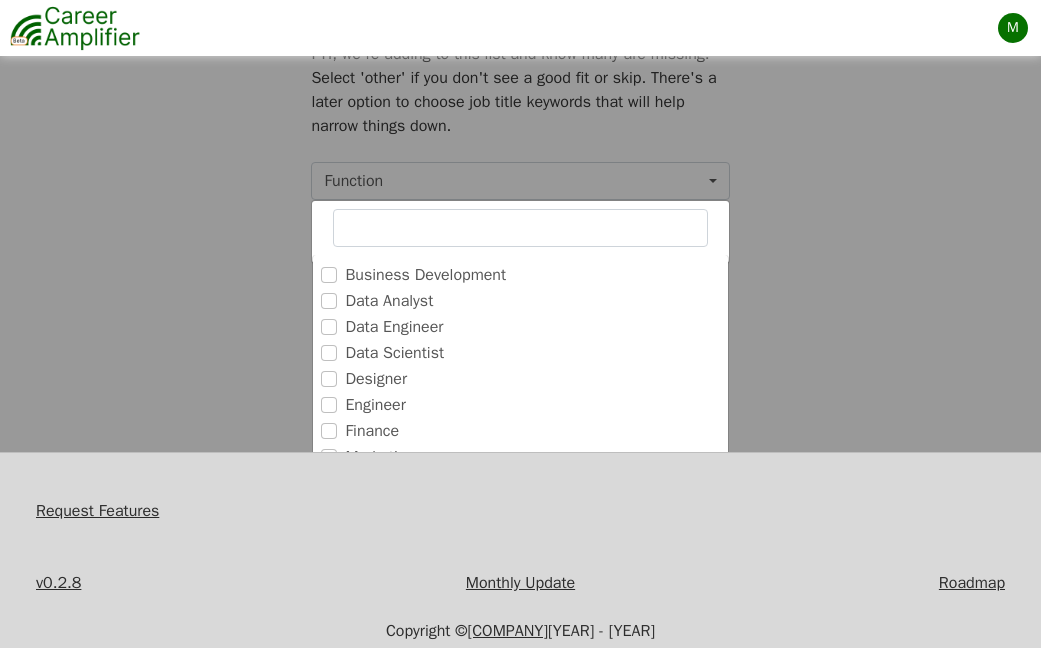 click on "Designer" at bounding box center (520, 275) 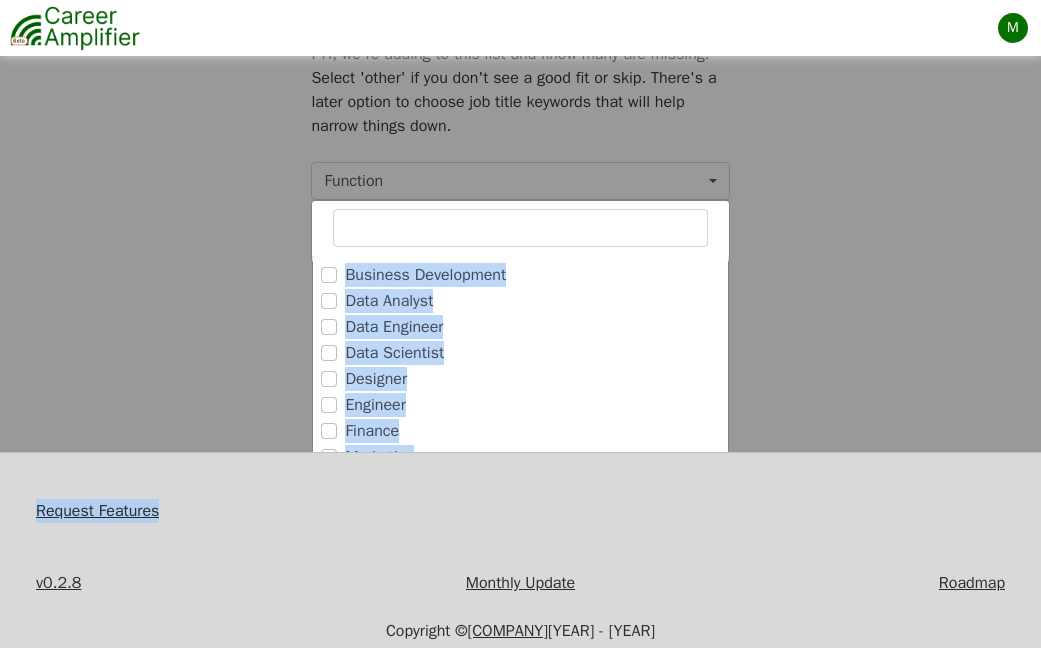 drag, startPoint x: 492, startPoint y: 259, endPoint x: 470, endPoint y: 408, distance: 150.6154 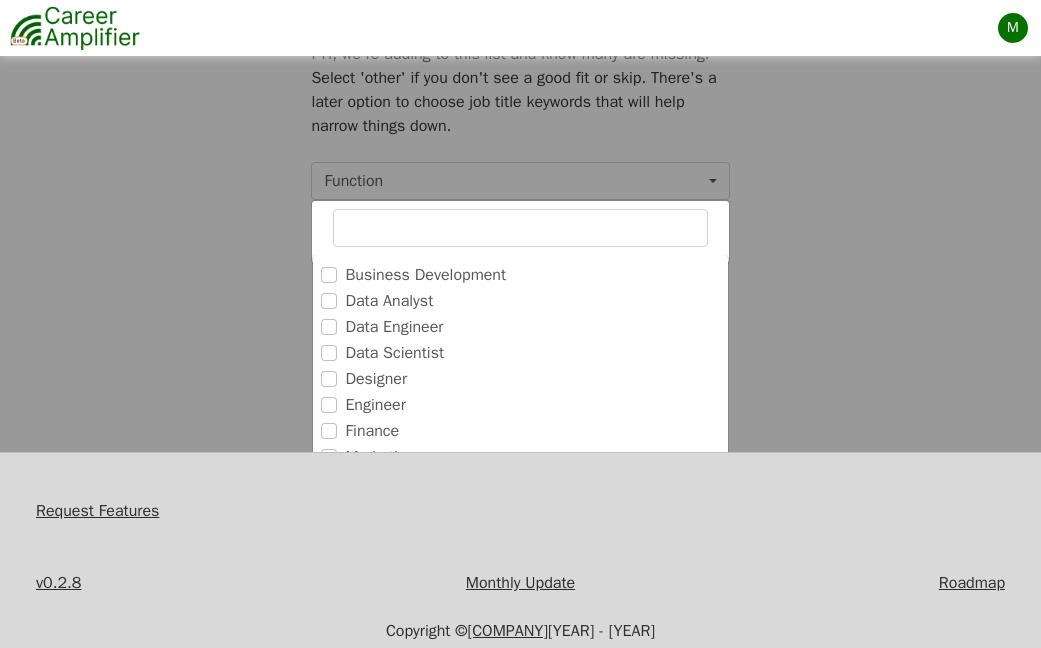 click on "Data Scientist" at bounding box center [520, 275] 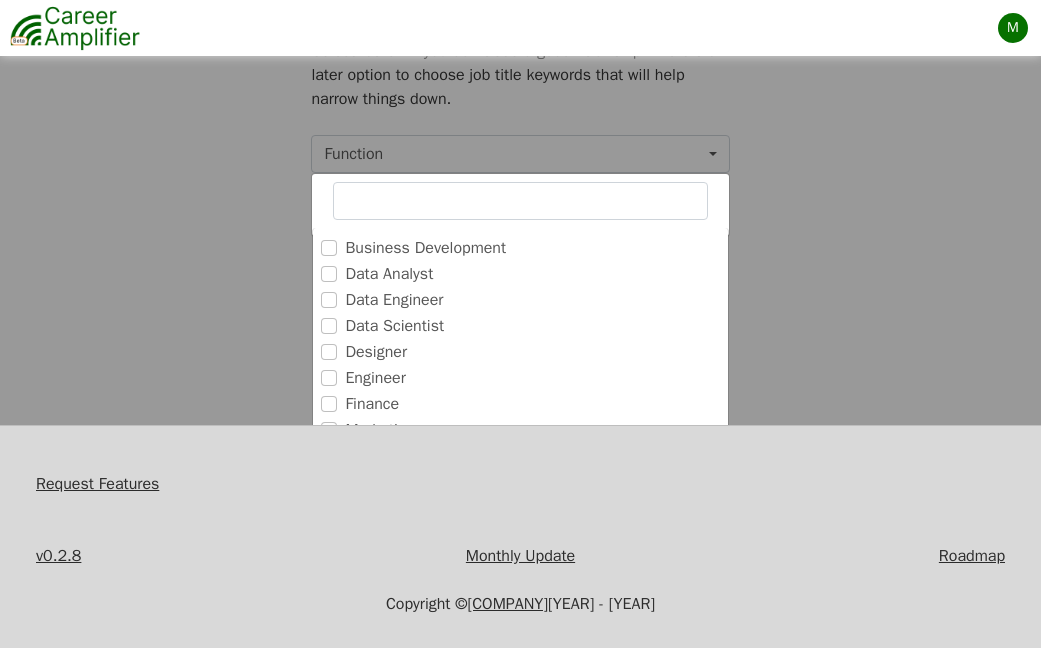 click on "Business Development" at bounding box center (425, 248) 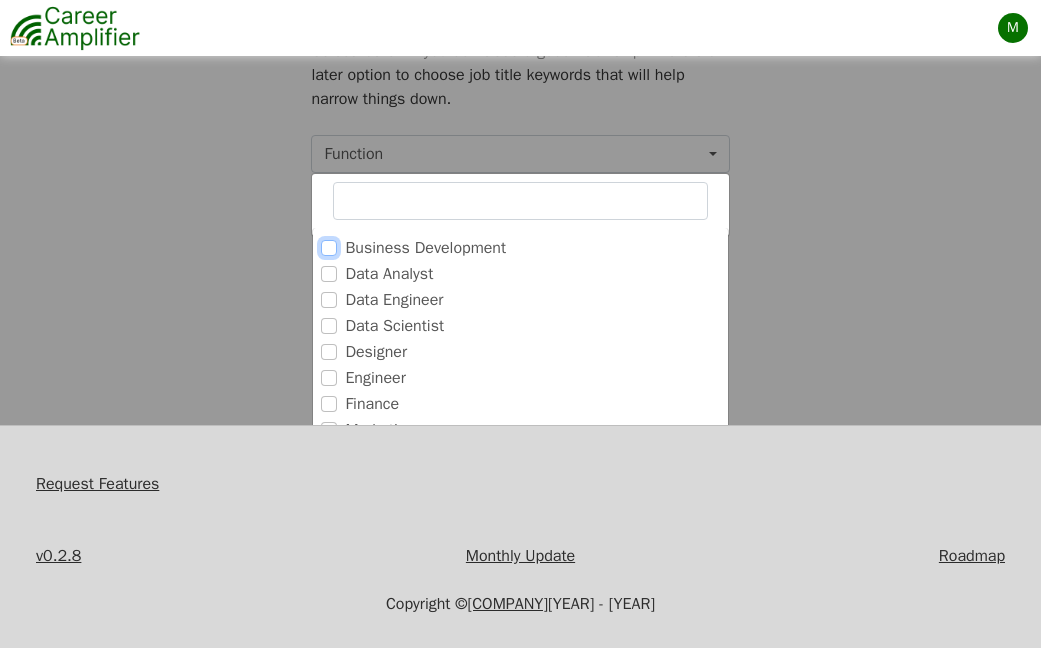 click on "Business Development" at bounding box center [329, 248] 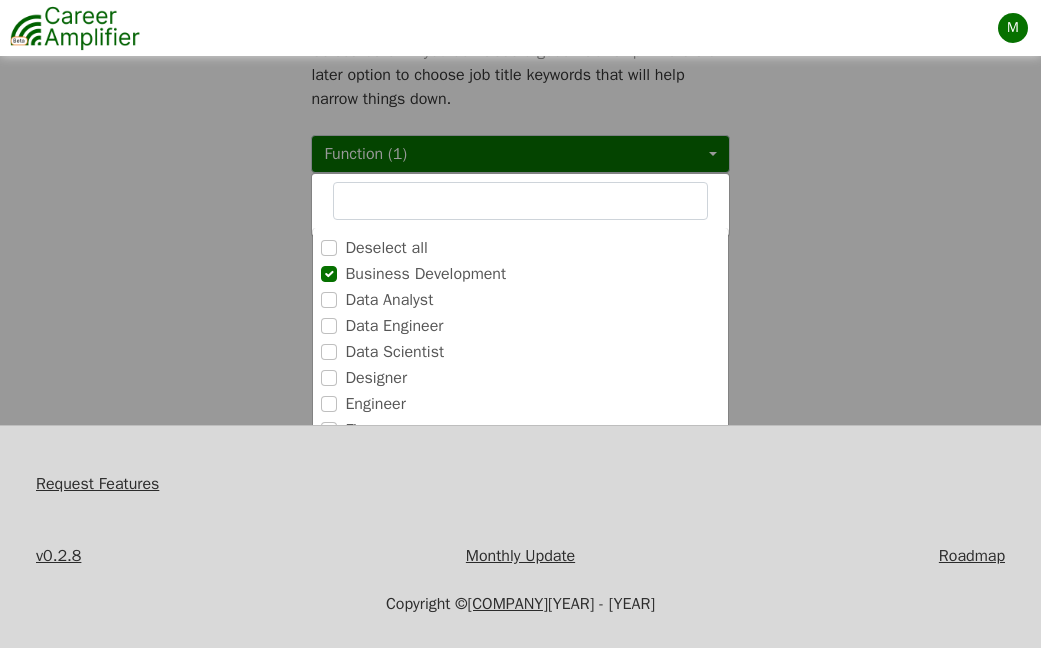click at bounding box center (520, 201) 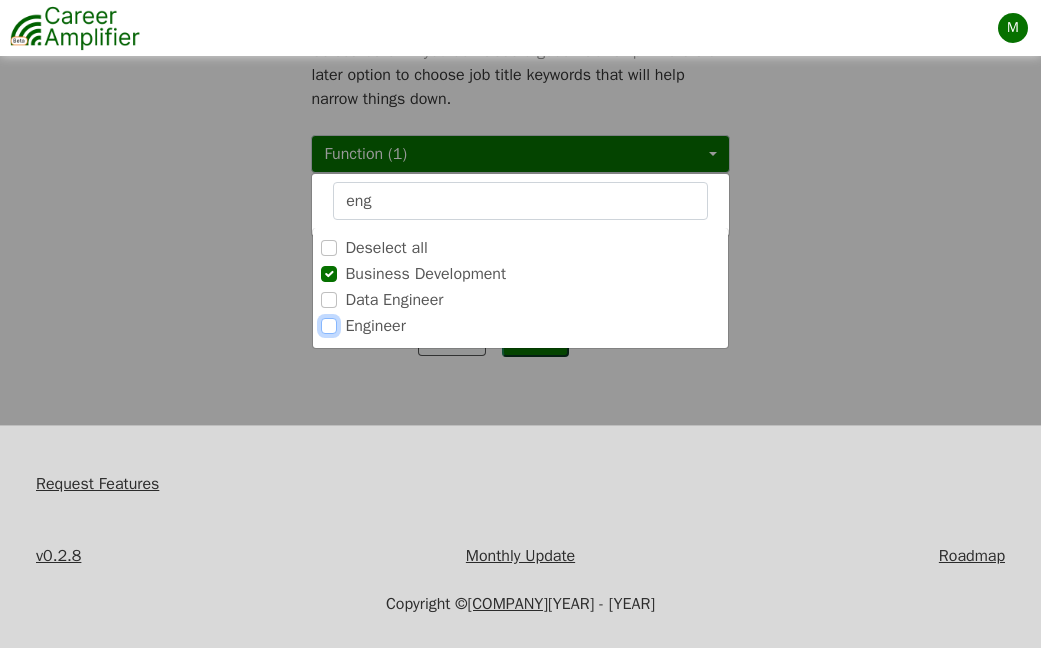 click on "Engineer" at bounding box center [329, 326] 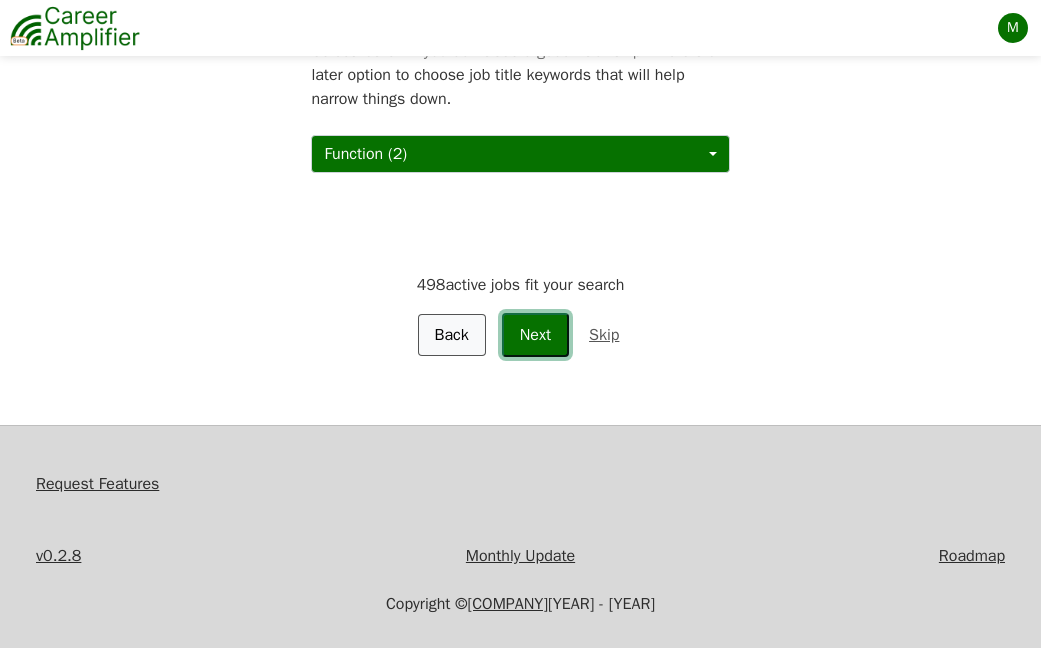 click on "Next" at bounding box center (535, 335) 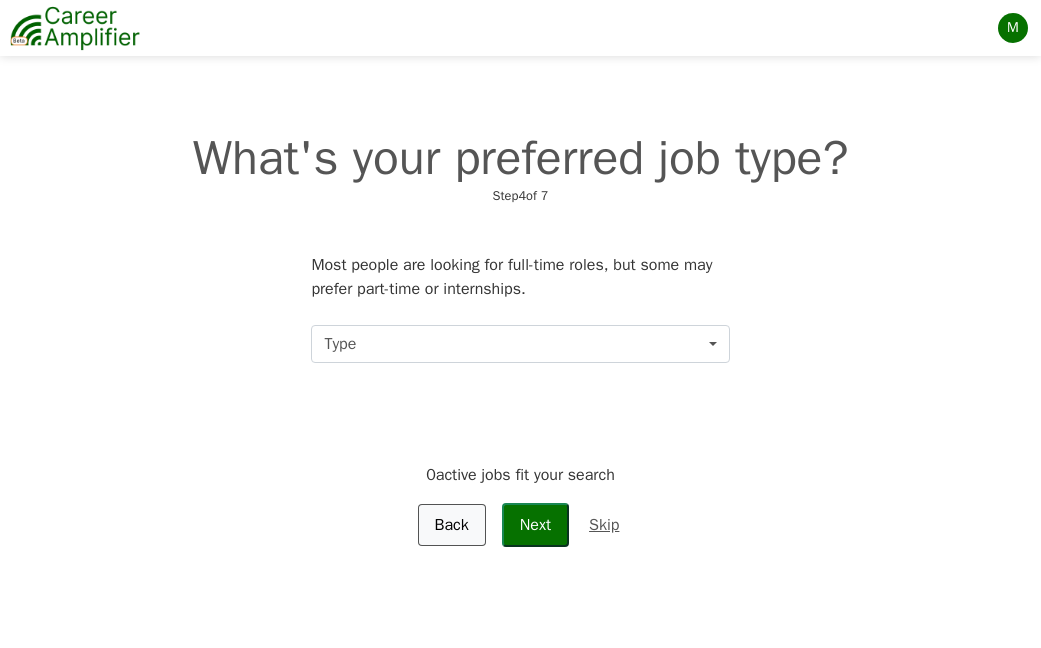 scroll, scrollTop: 0, scrollLeft: 0, axis: both 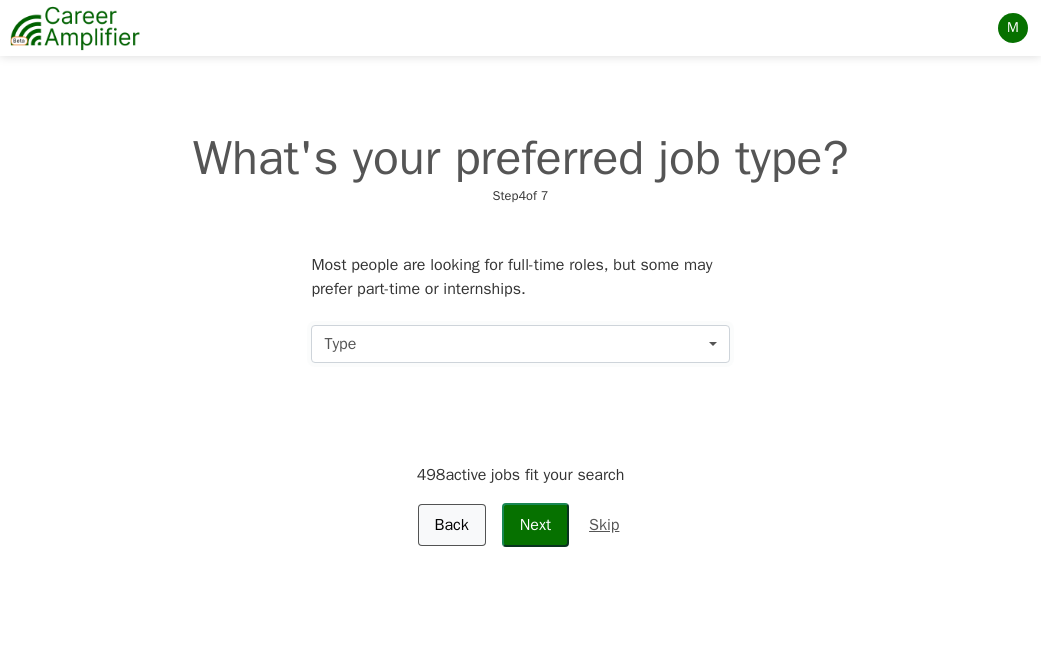 click on "Type" at bounding box center [520, 344] 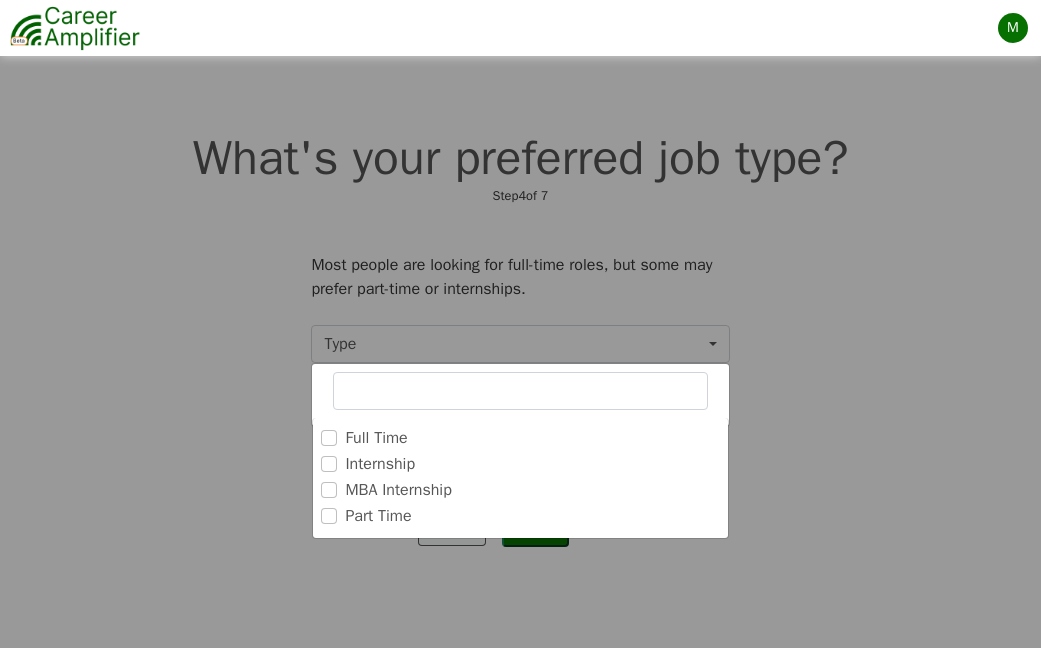 click on "Internship" at bounding box center [380, 464] 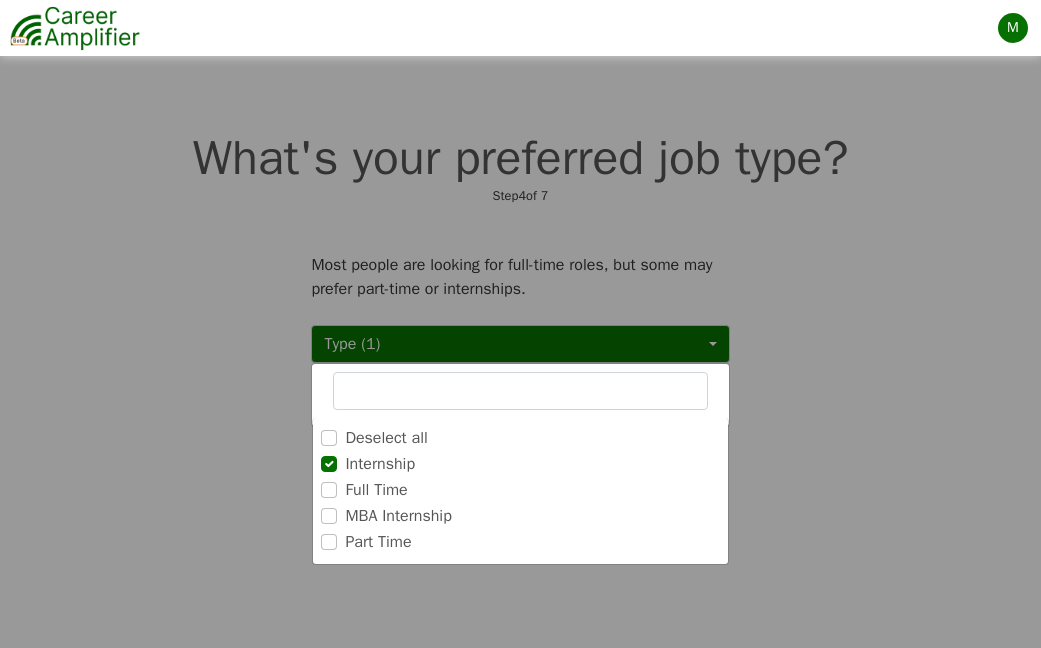 click on "Deselect all" at bounding box center [520, 438] 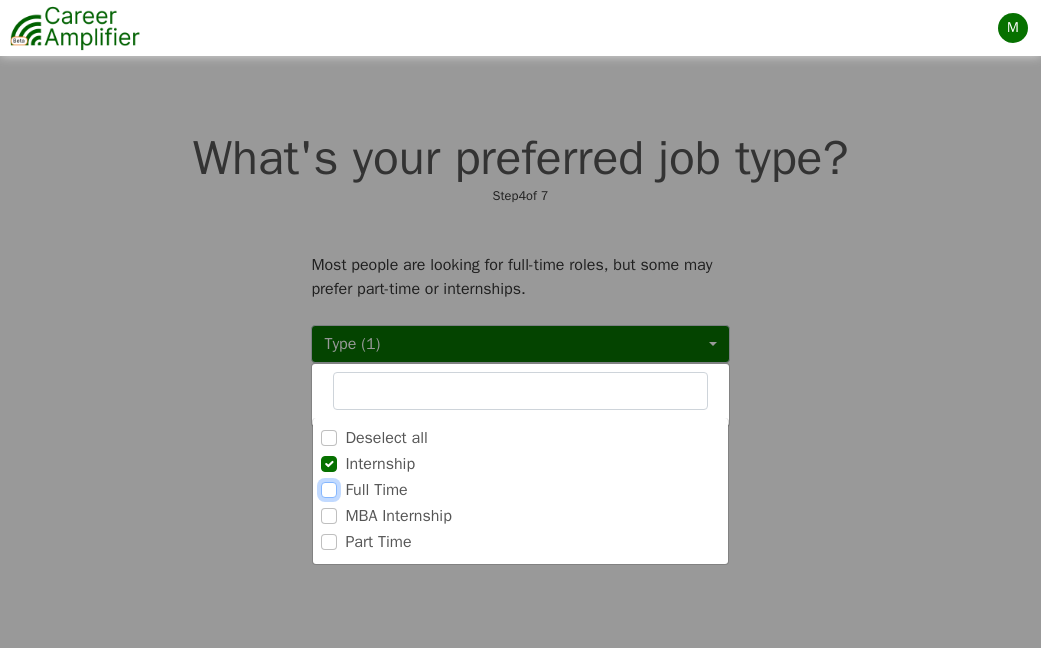 click on "Full Time" at bounding box center (329, 490) 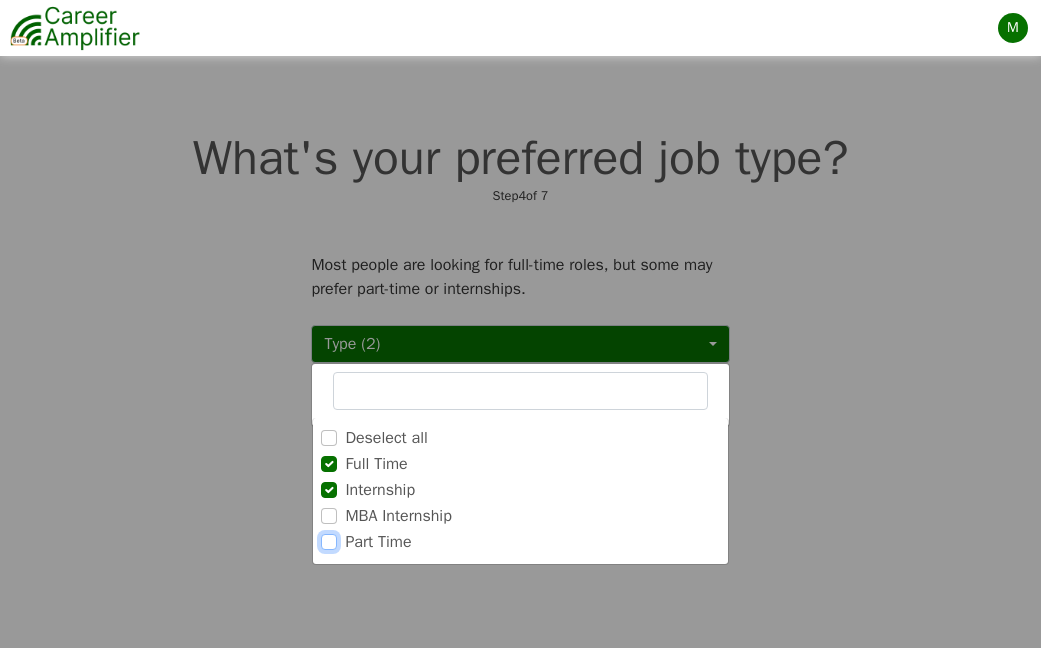 click on "Part Time" at bounding box center [329, 542] 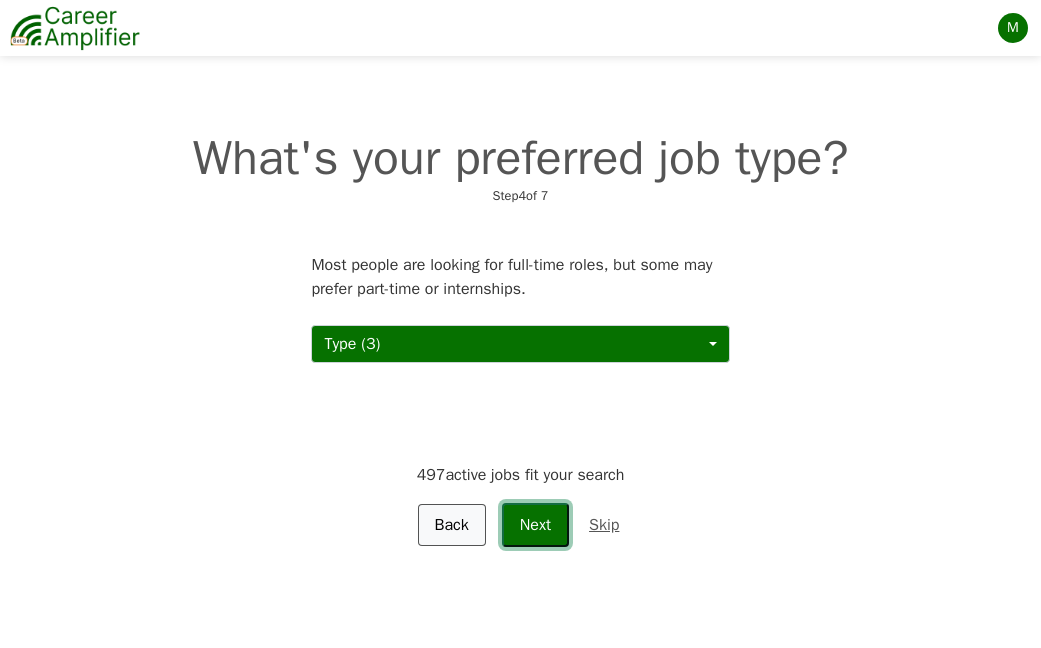 click on "Next" at bounding box center [535, 525] 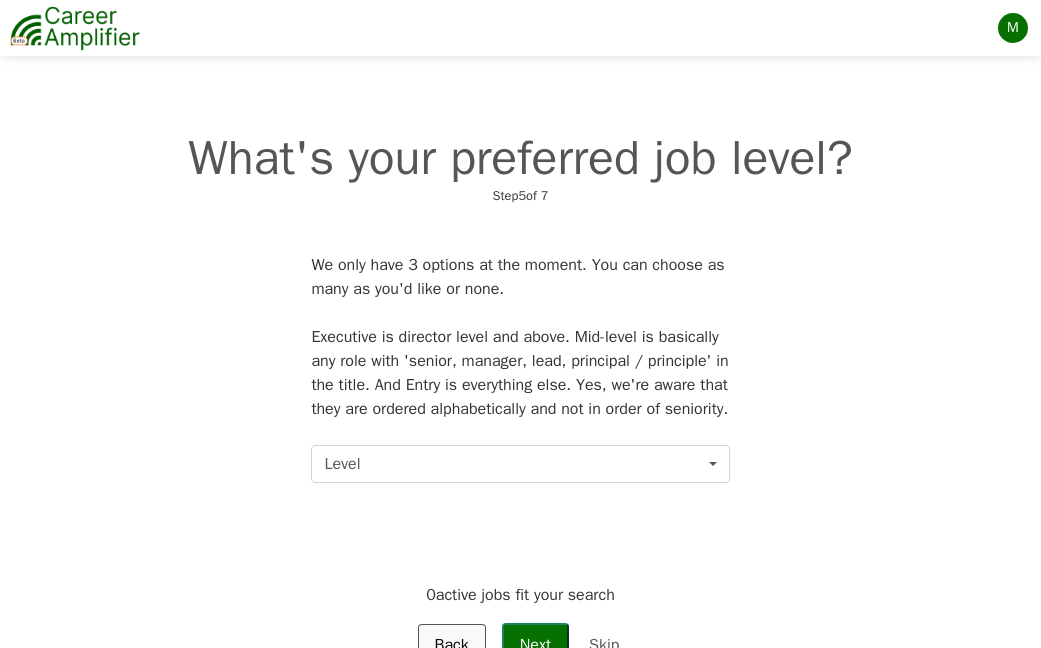 scroll, scrollTop: 0, scrollLeft: 0, axis: both 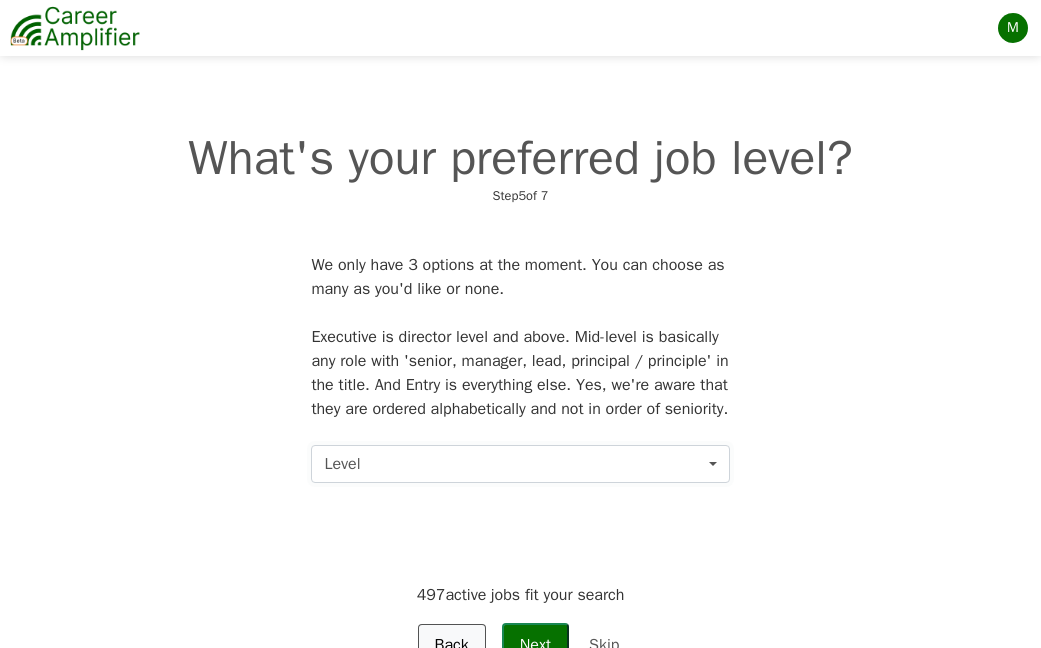 click on "Level" at bounding box center [520, 464] 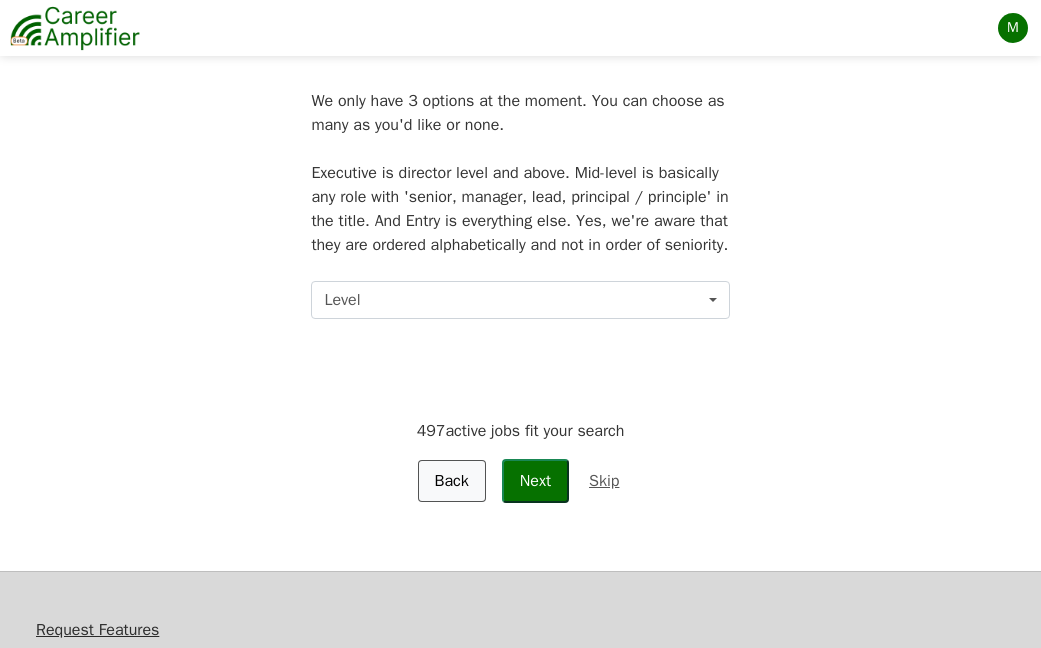 scroll, scrollTop: 166, scrollLeft: 0, axis: vertical 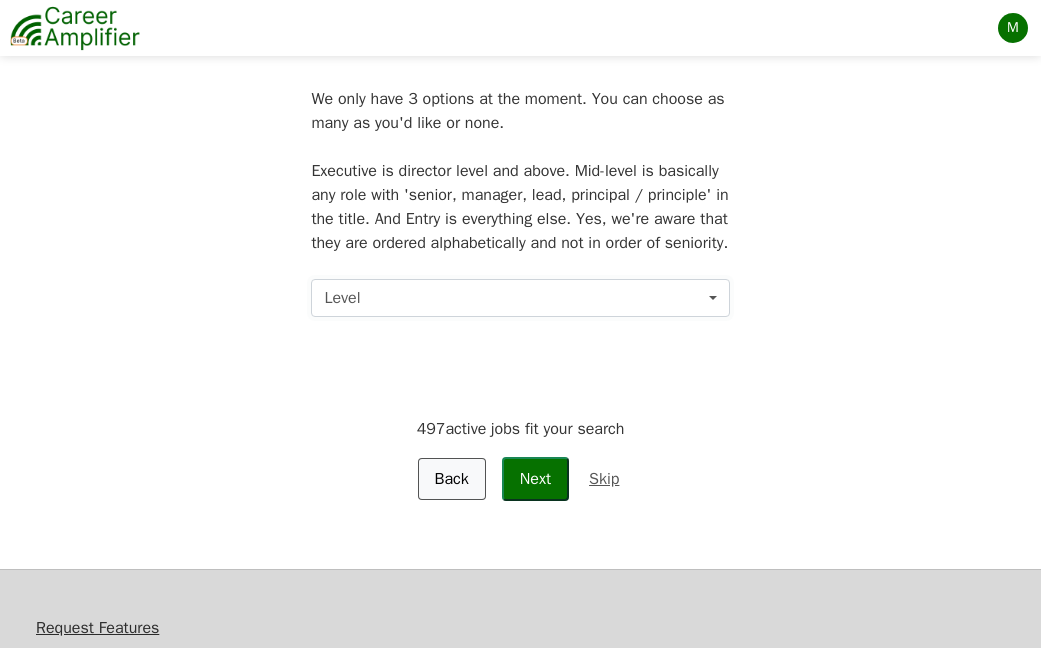 click on "Level" at bounding box center [520, 298] 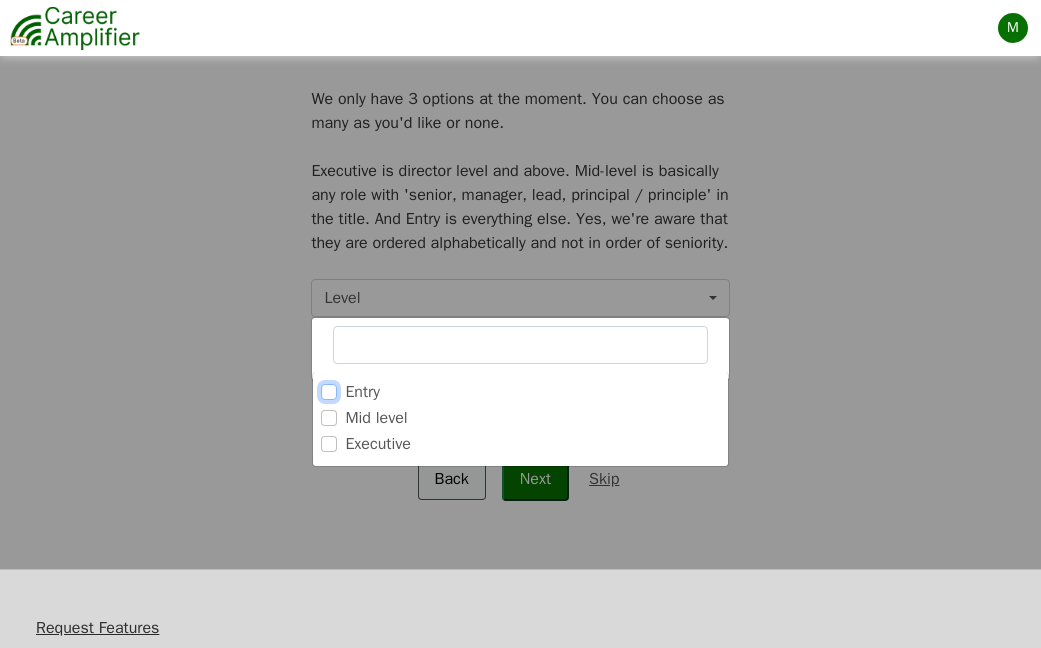 click on "Entry" at bounding box center [329, 392] 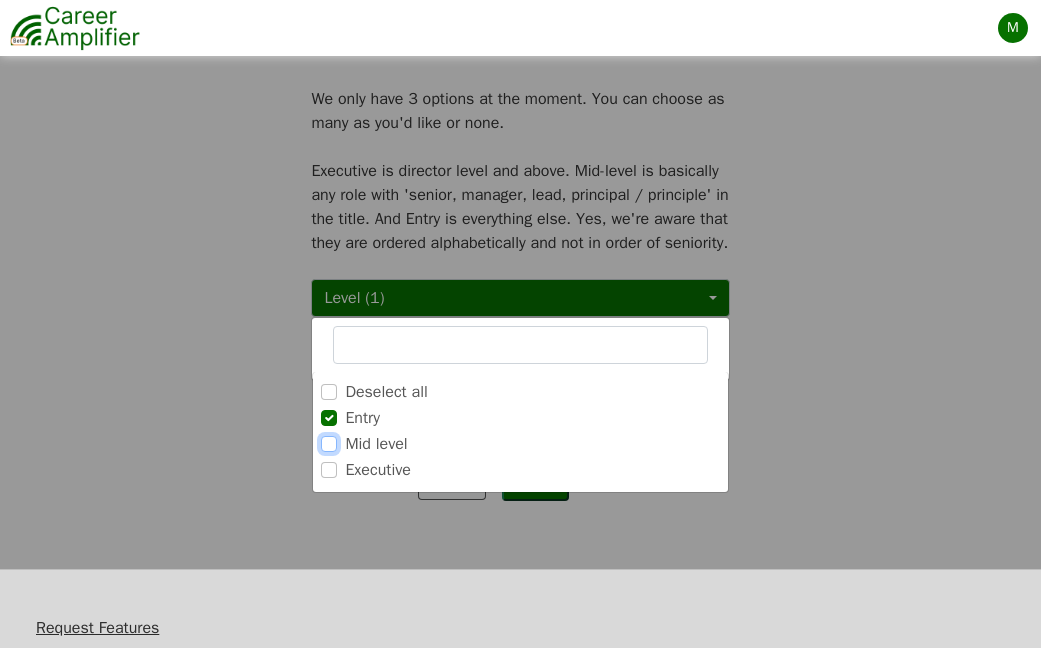 click on "Mid level" at bounding box center [329, 444] 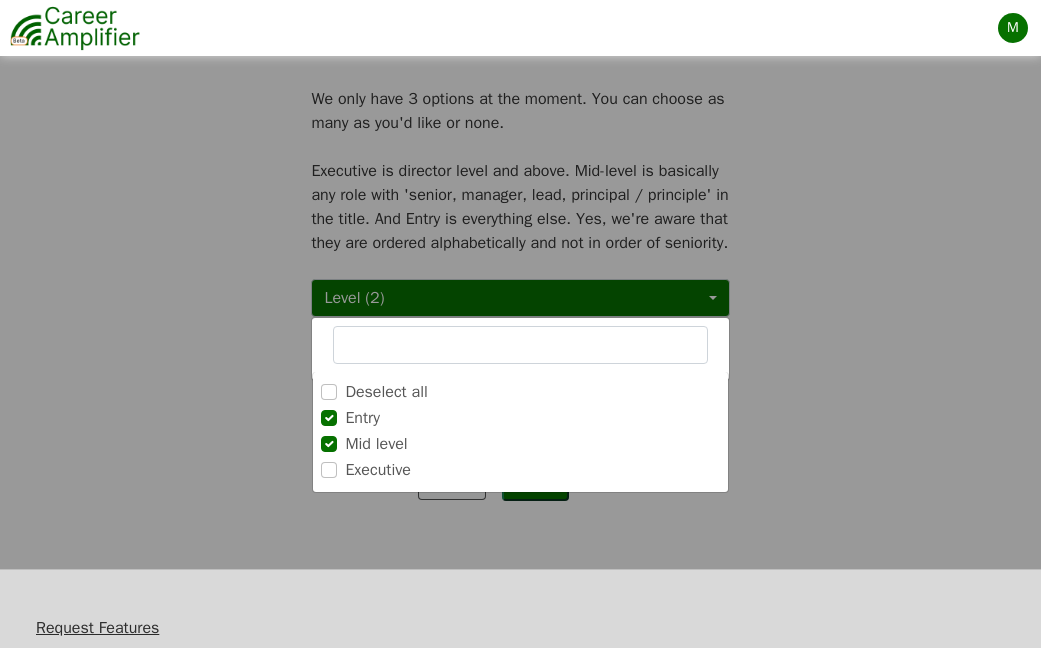drag, startPoint x: 397, startPoint y: 567, endPoint x: 406, endPoint y: 562, distance: 10.29563 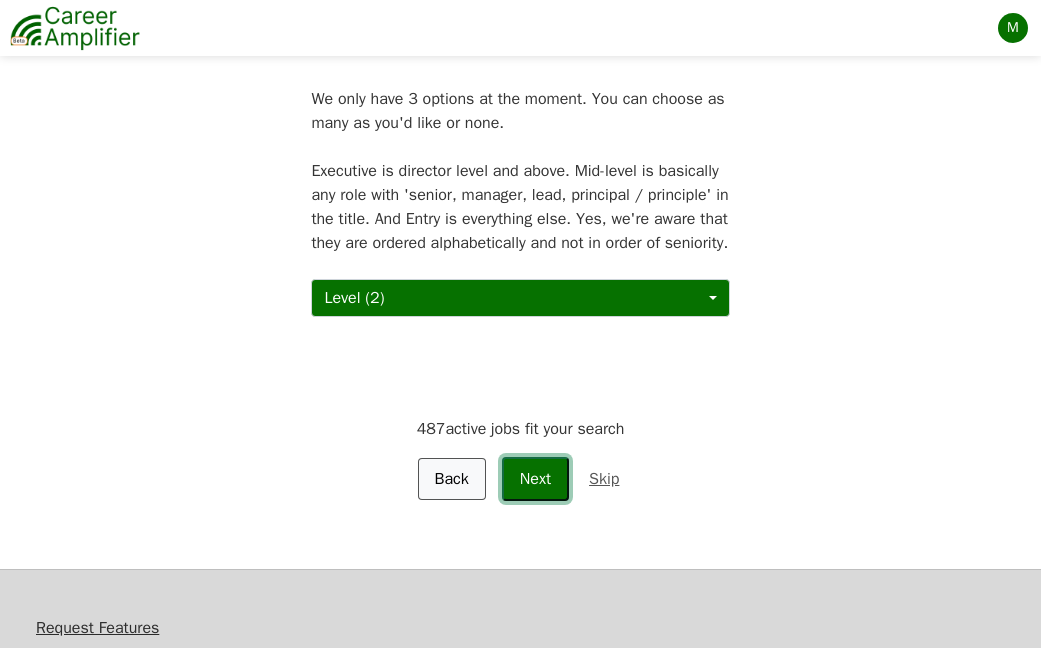 click on "Next" at bounding box center (535, 479) 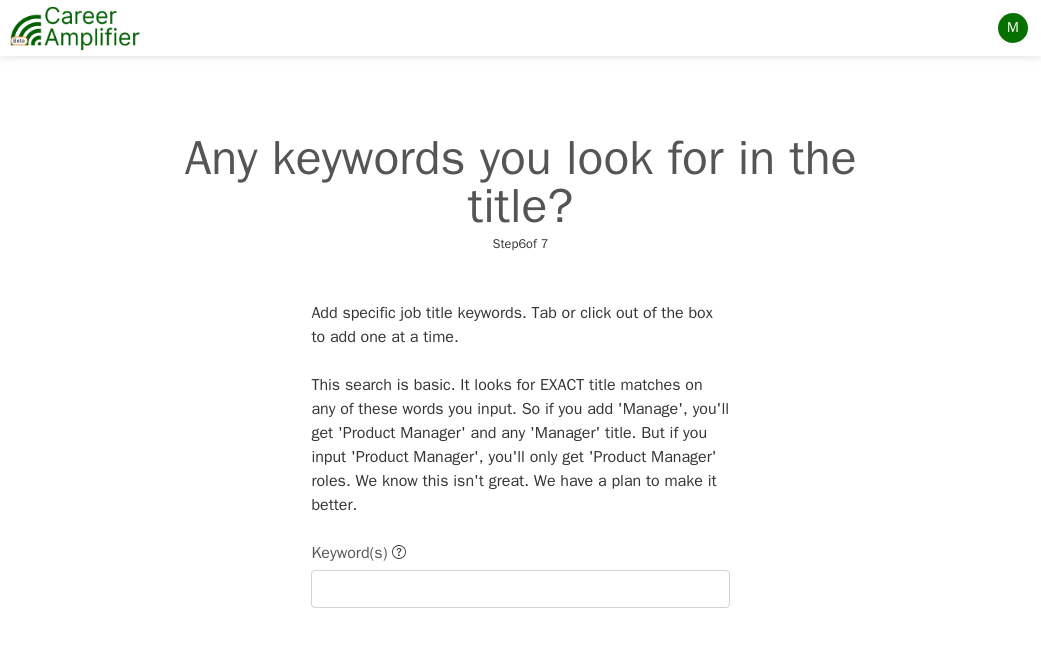 scroll, scrollTop: 0, scrollLeft: 0, axis: both 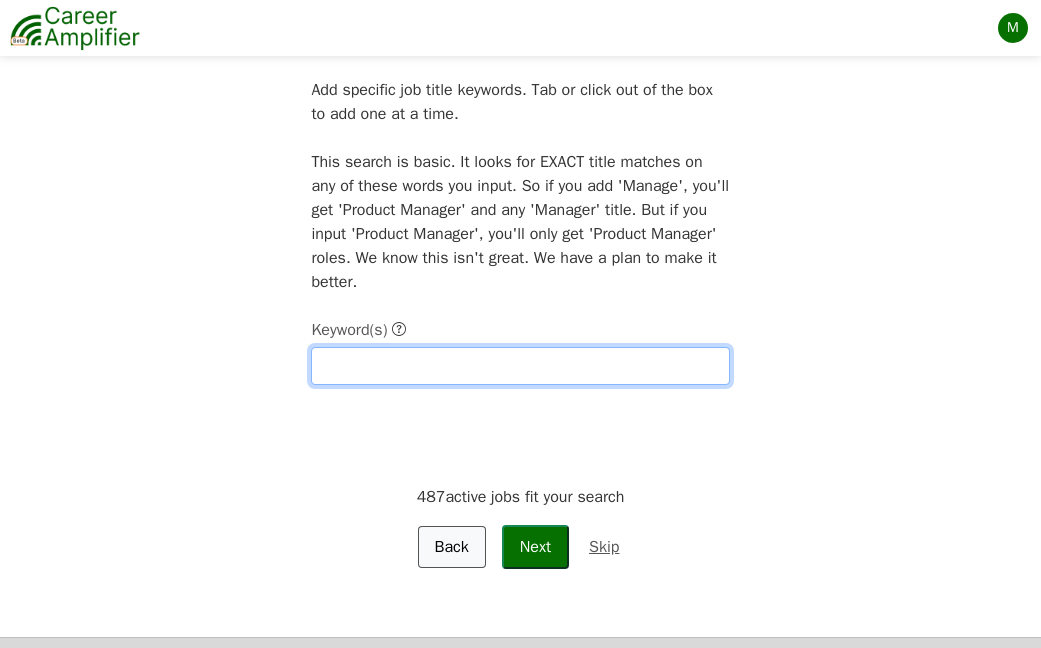 click at bounding box center [520, 366] 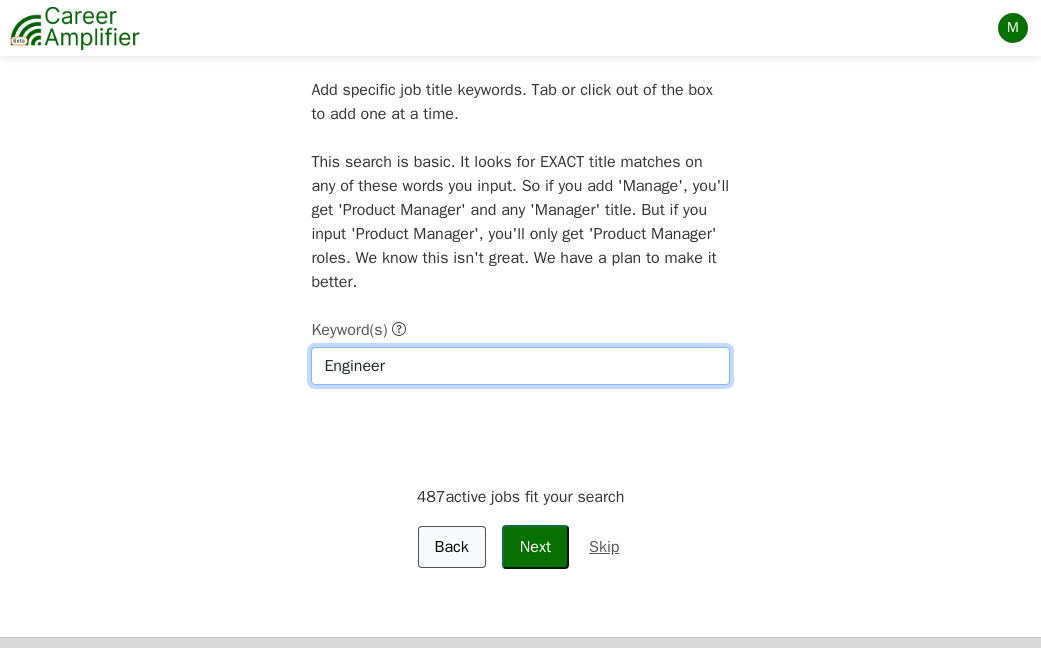 type on "Engineer" 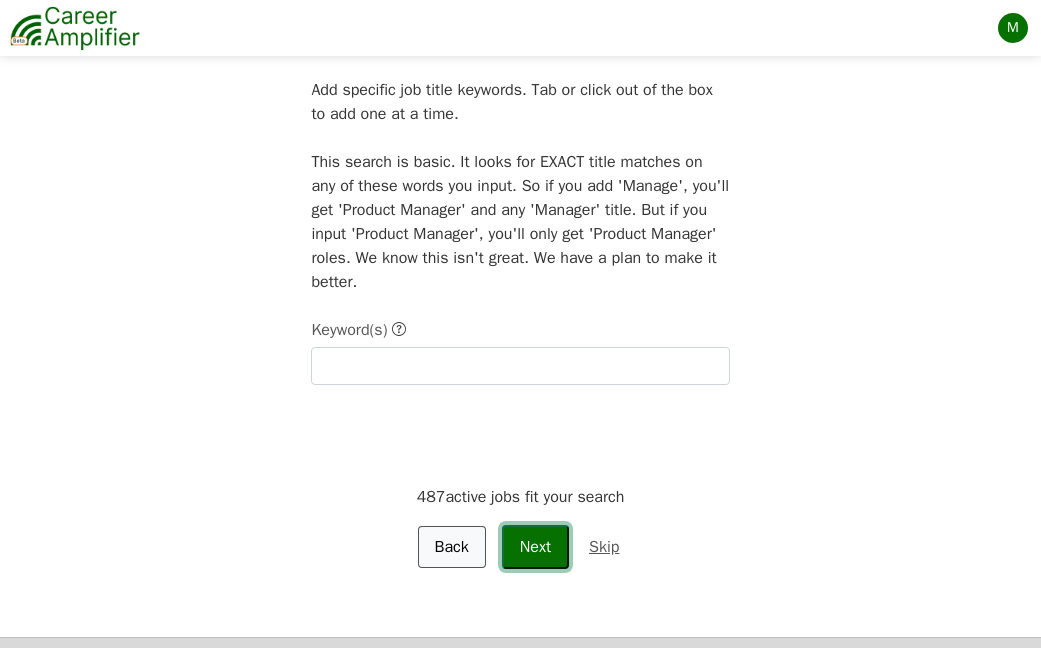 click on "Next" at bounding box center [535, 547] 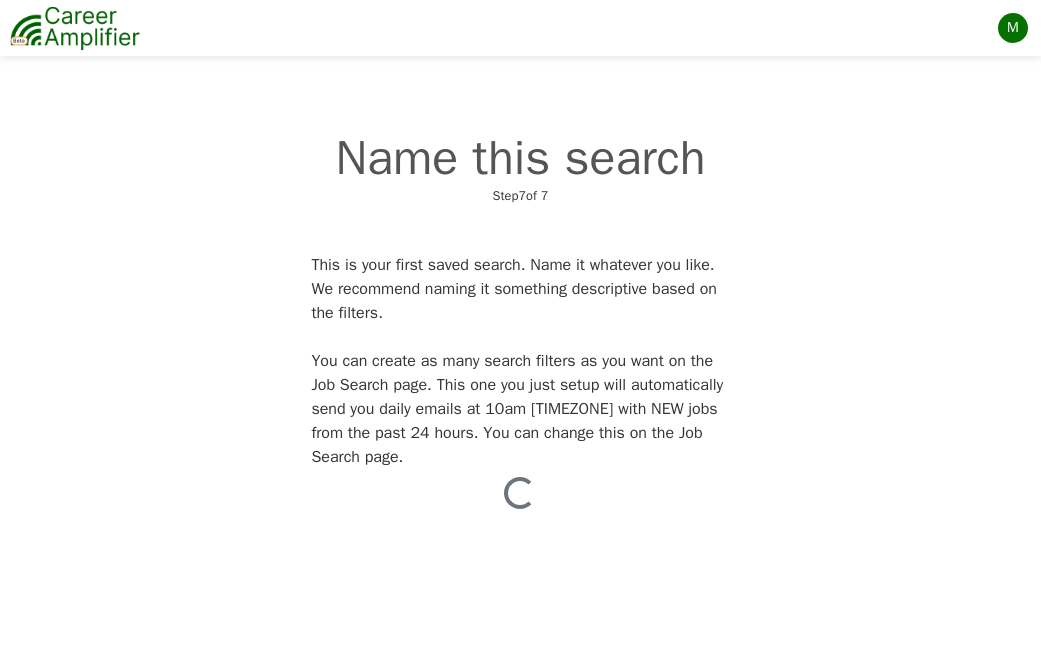 scroll, scrollTop: 0, scrollLeft: 0, axis: both 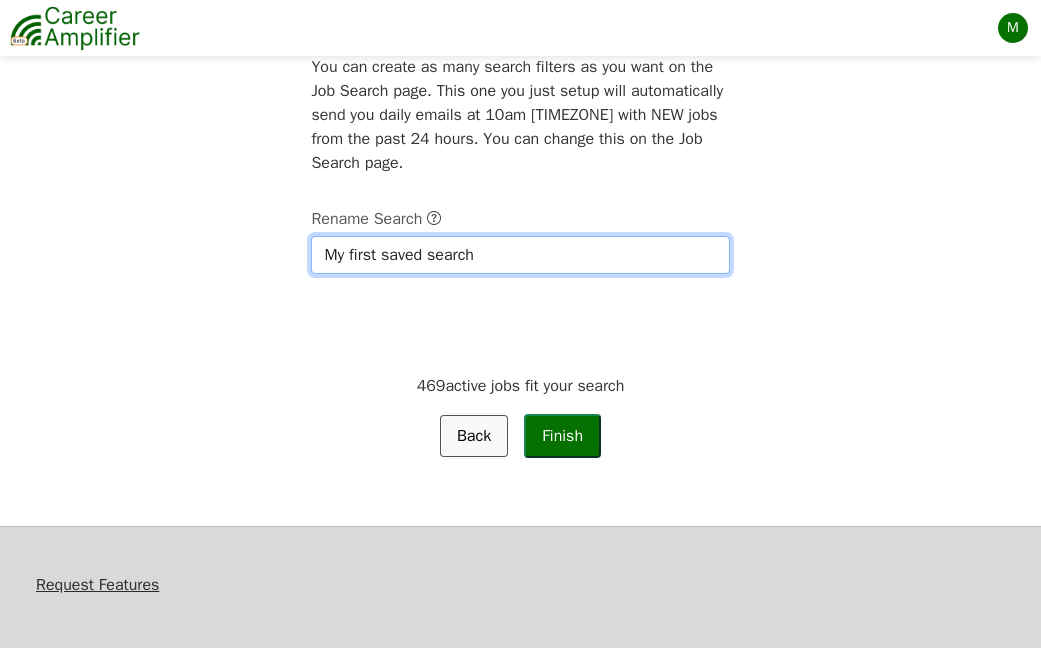 click on "My first saved search" at bounding box center [520, 255] 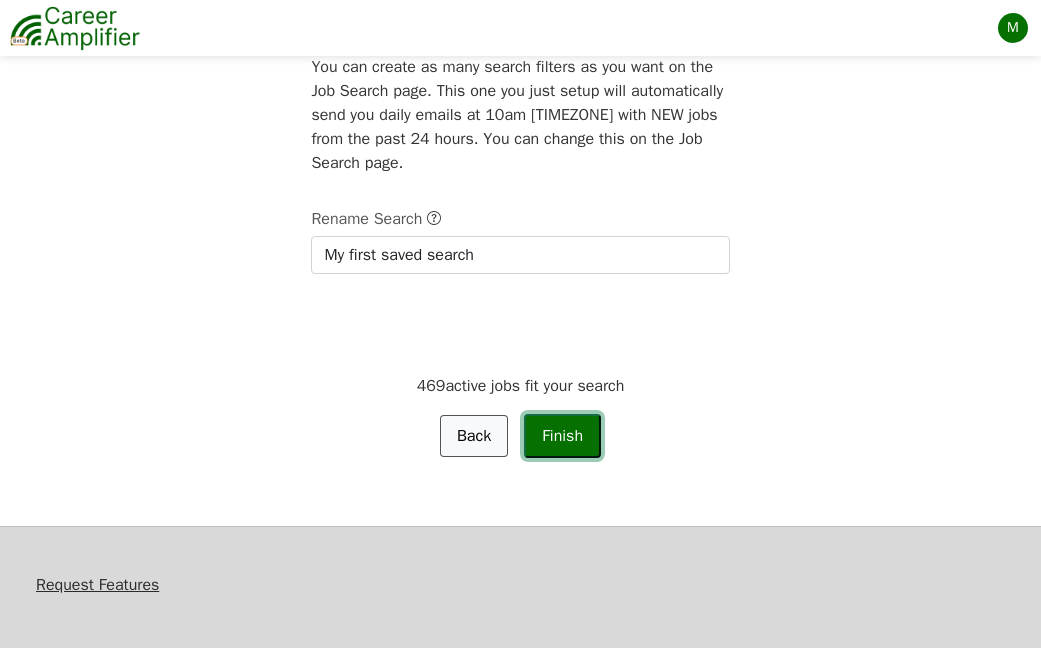 click on "Finish" at bounding box center (562, 436) 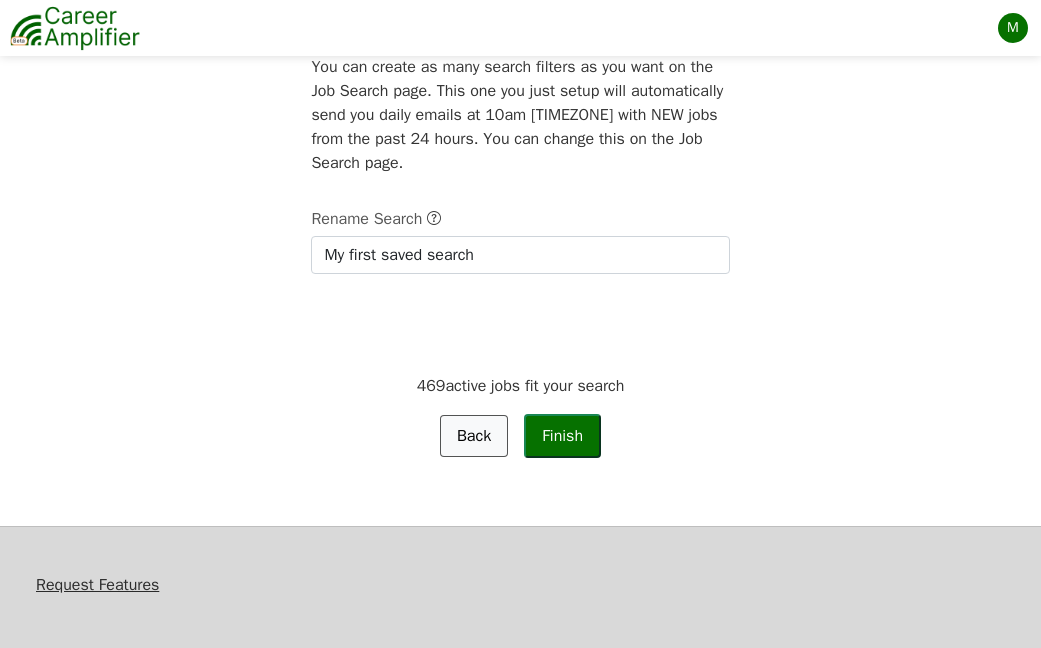 scroll, scrollTop: 254, scrollLeft: 0, axis: vertical 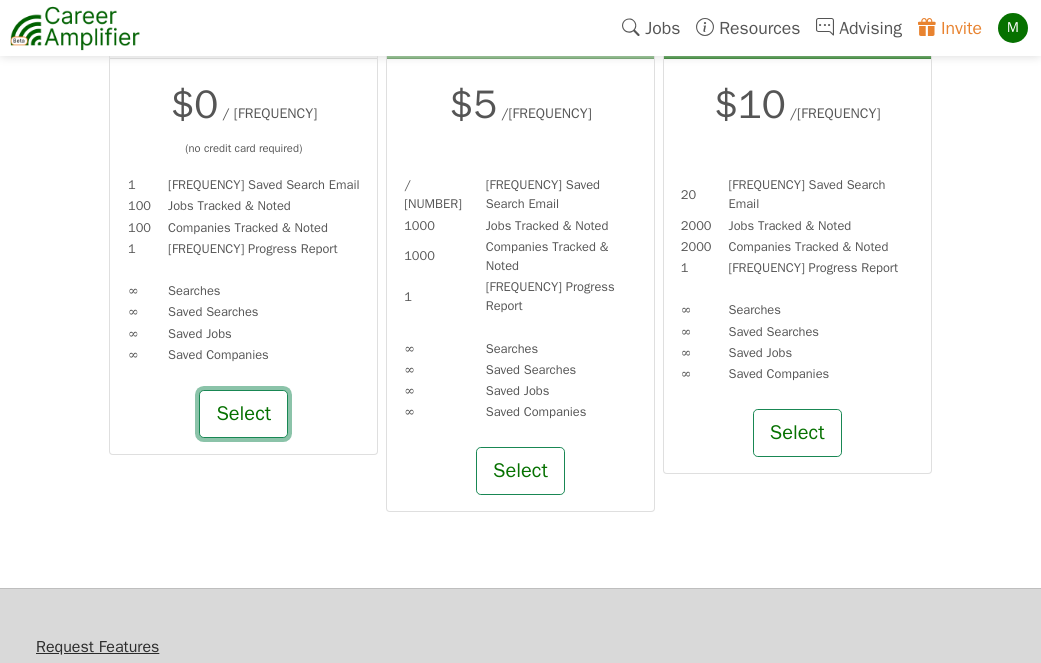 click on "Select" at bounding box center [243, 414] 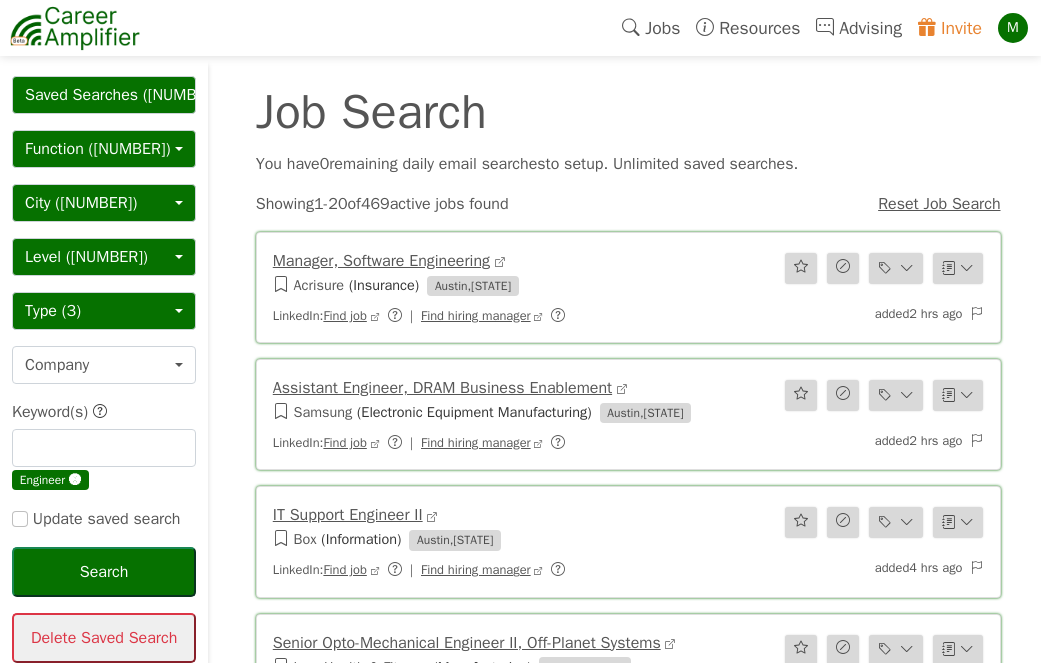 scroll, scrollTop: 0, scrollLeft: 0, axis: both 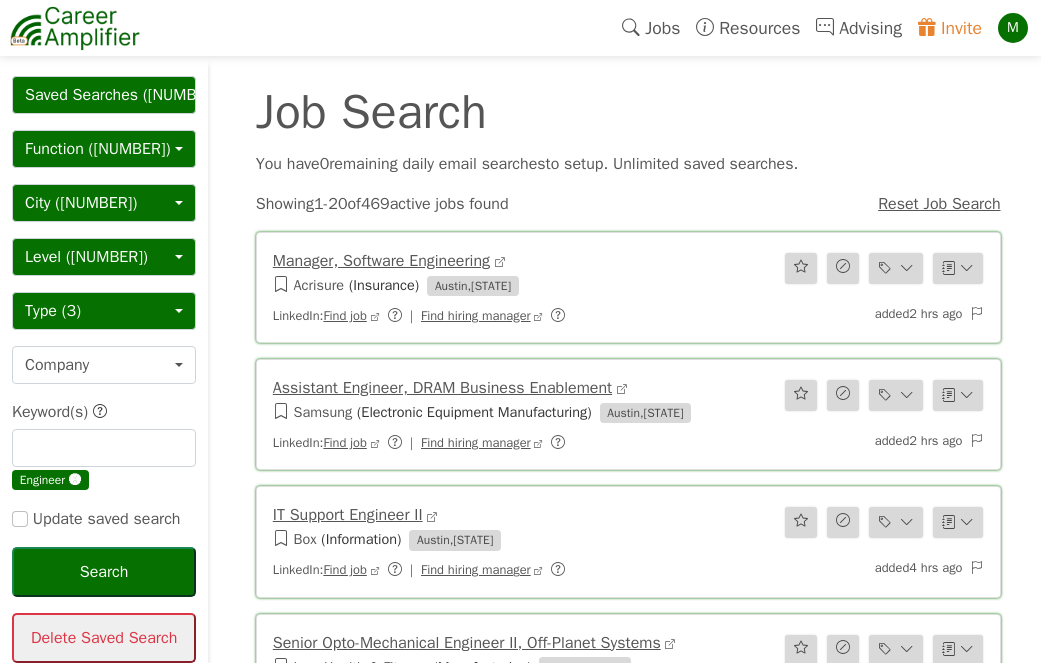 click on "Manager, Software Engineering" at bounding box center [381, 261] 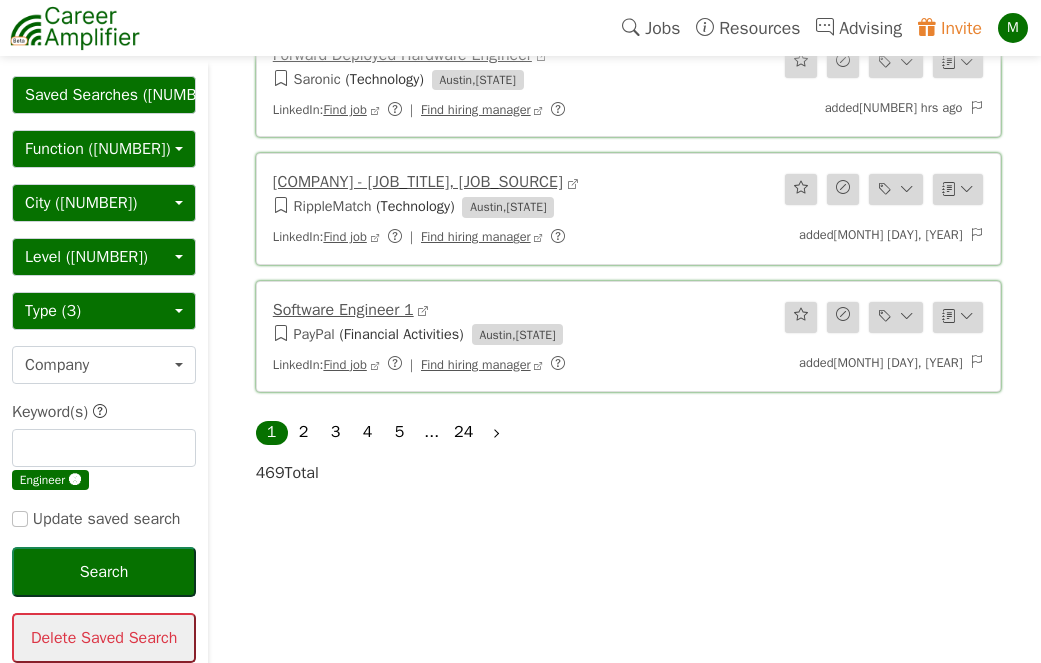 scroll, scrollTop: 2394, scrollLeft: 0, axis: vertical 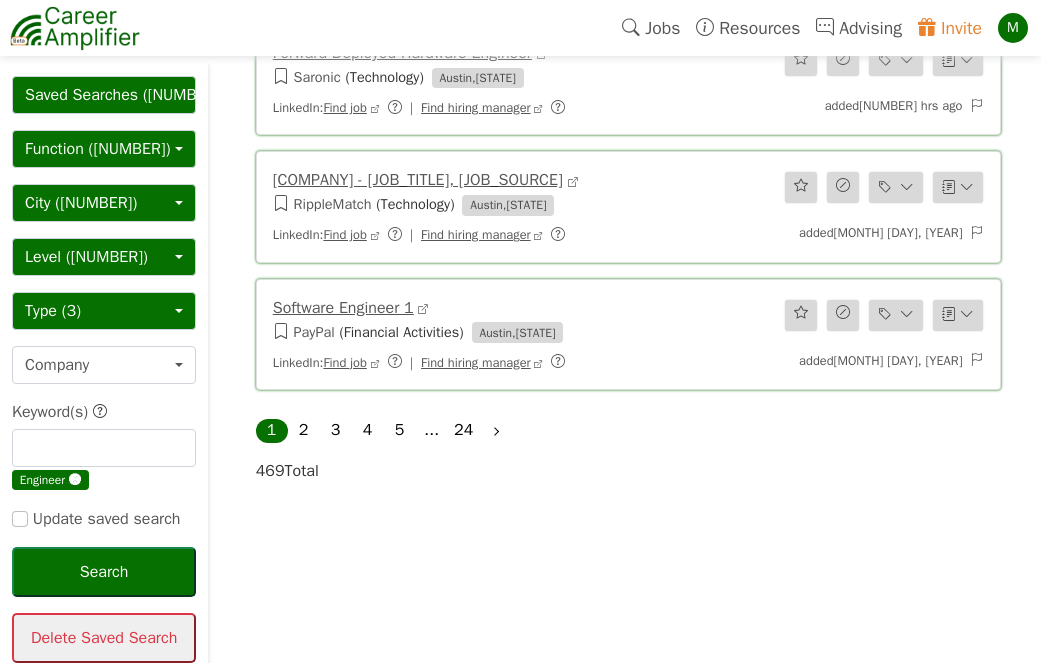 click on "Software Engineer 1" at bounding box center (343, 308) 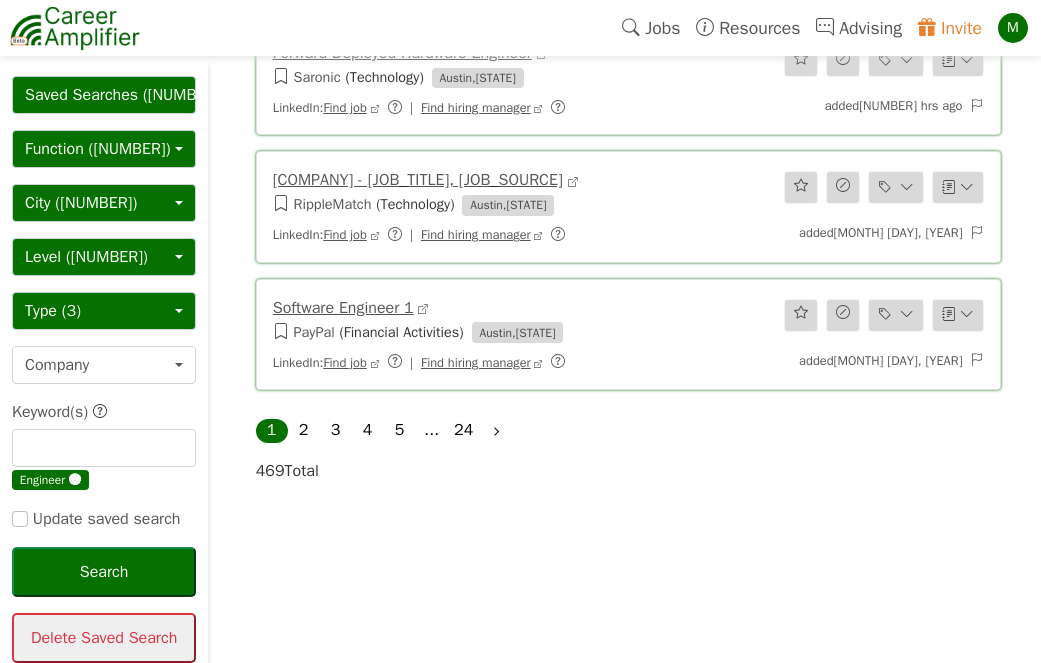 click on "Software Engineer 1" at bounding box center [343, 308] 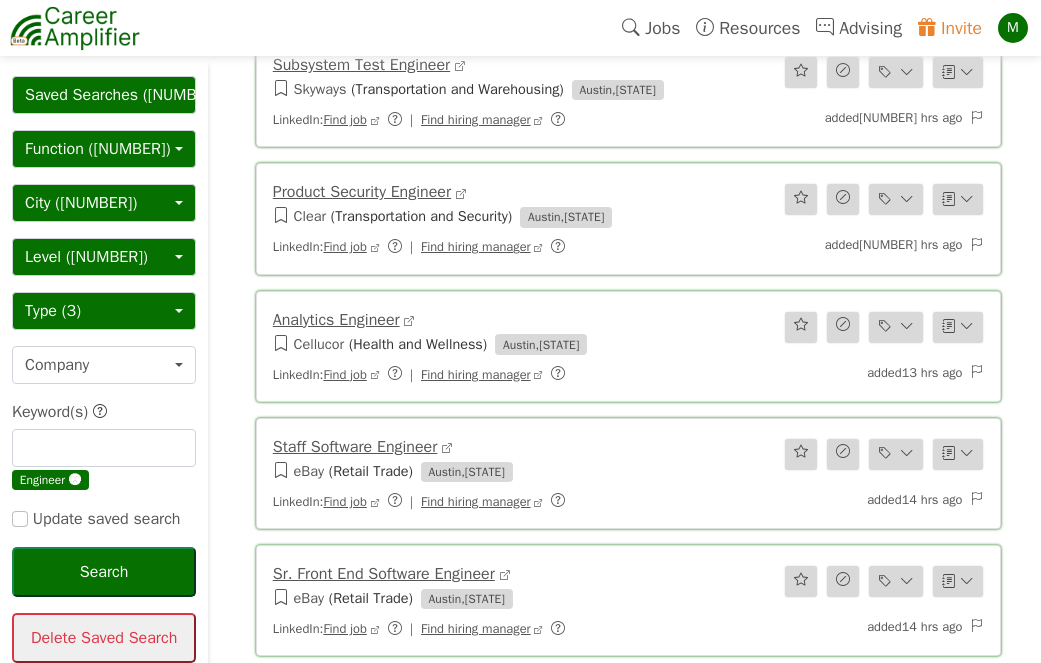 scroll, scrollTop: 961, scrollLeft: 0, axis: vertical 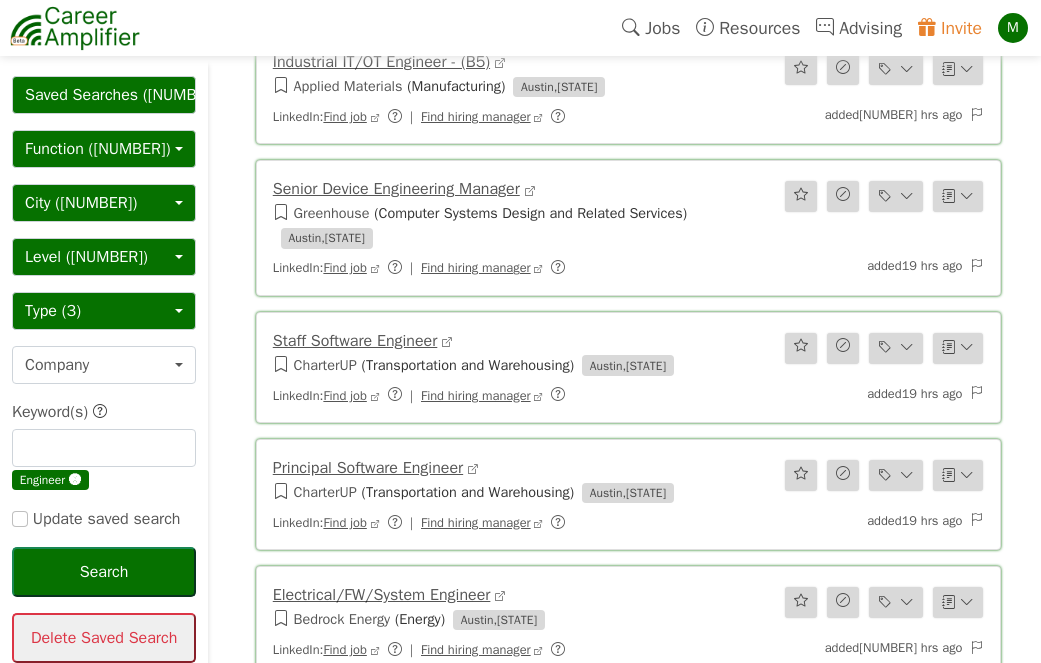 click on "Principal Software Engineer" at bounding box center [368, 468] 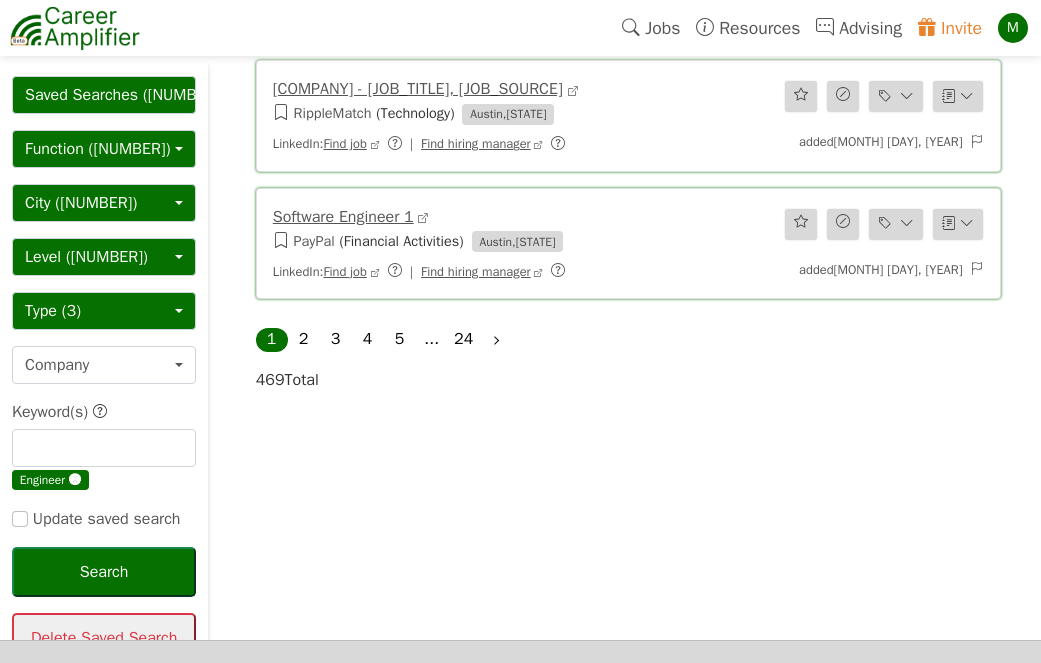 scroll, scrollTop: 2457, scrollLeft: 0, axis: vertical 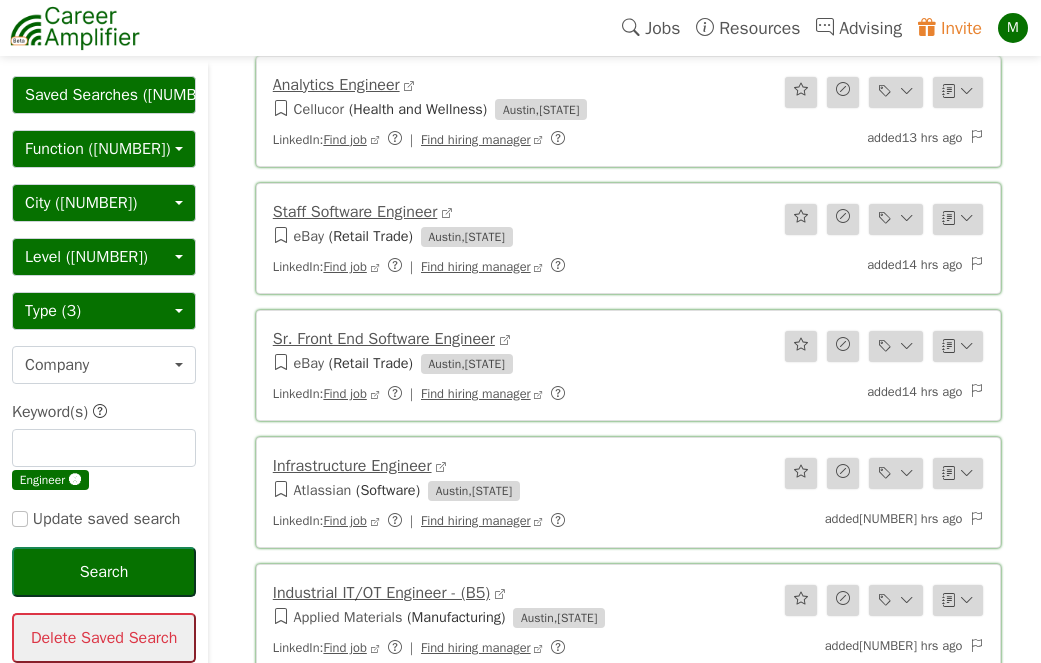 click on "Infrastructure Engineer" at bounding box center (352, 466) 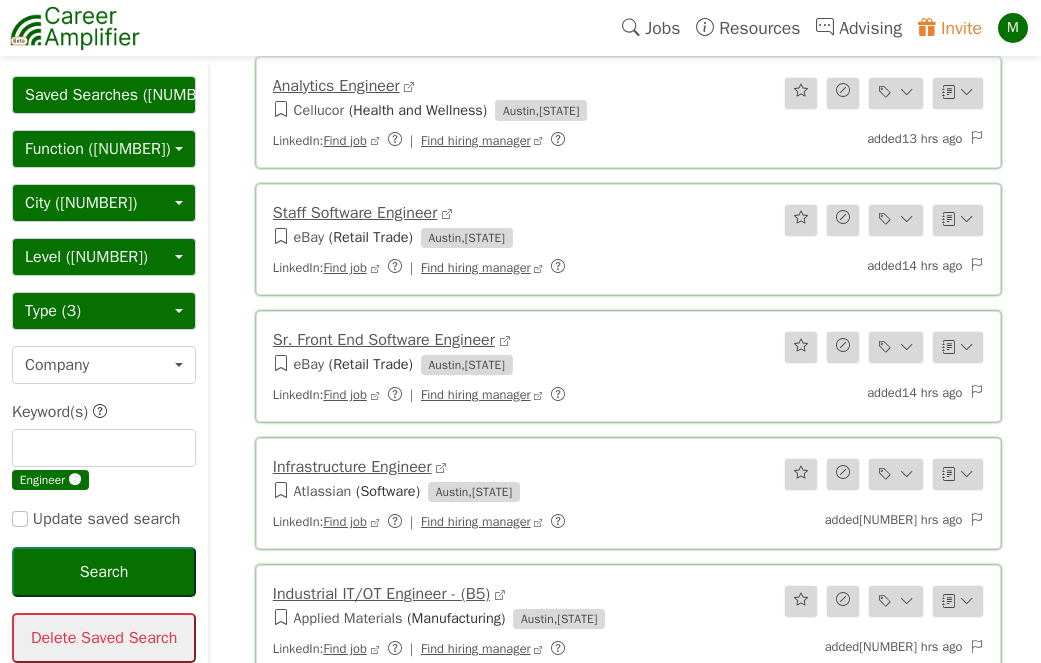 scroll, scrollTop: 0, scrollLeft: 0, axis: both 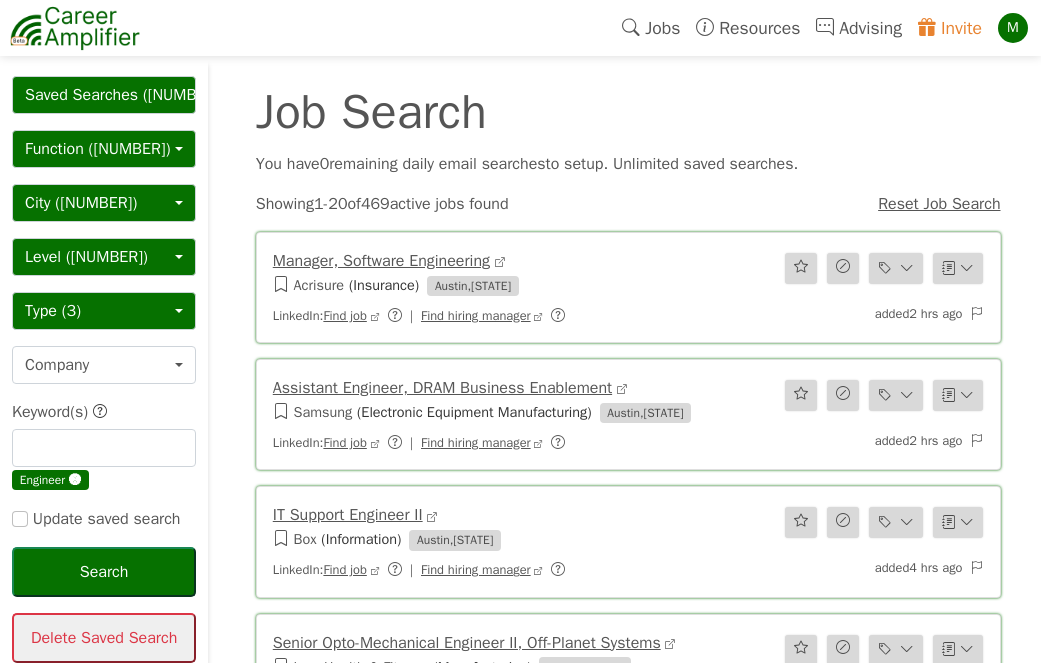 click on "Manager, Software Engineering" at bounding box center [381, 261] 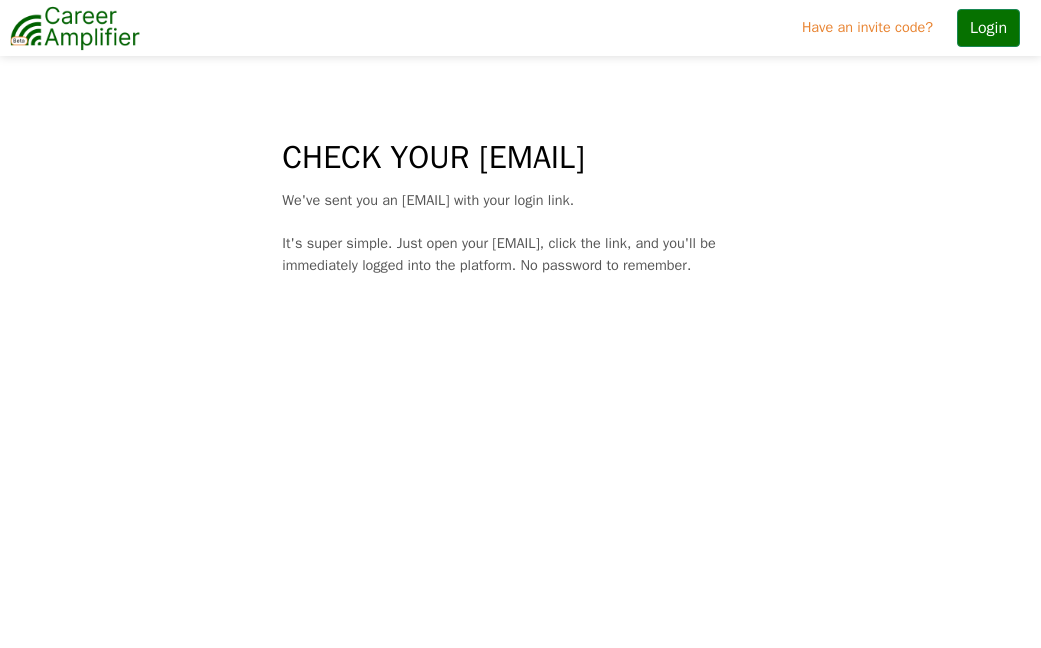 scroll, scrollTop: 0, scrollLeft: 0, axis: both 